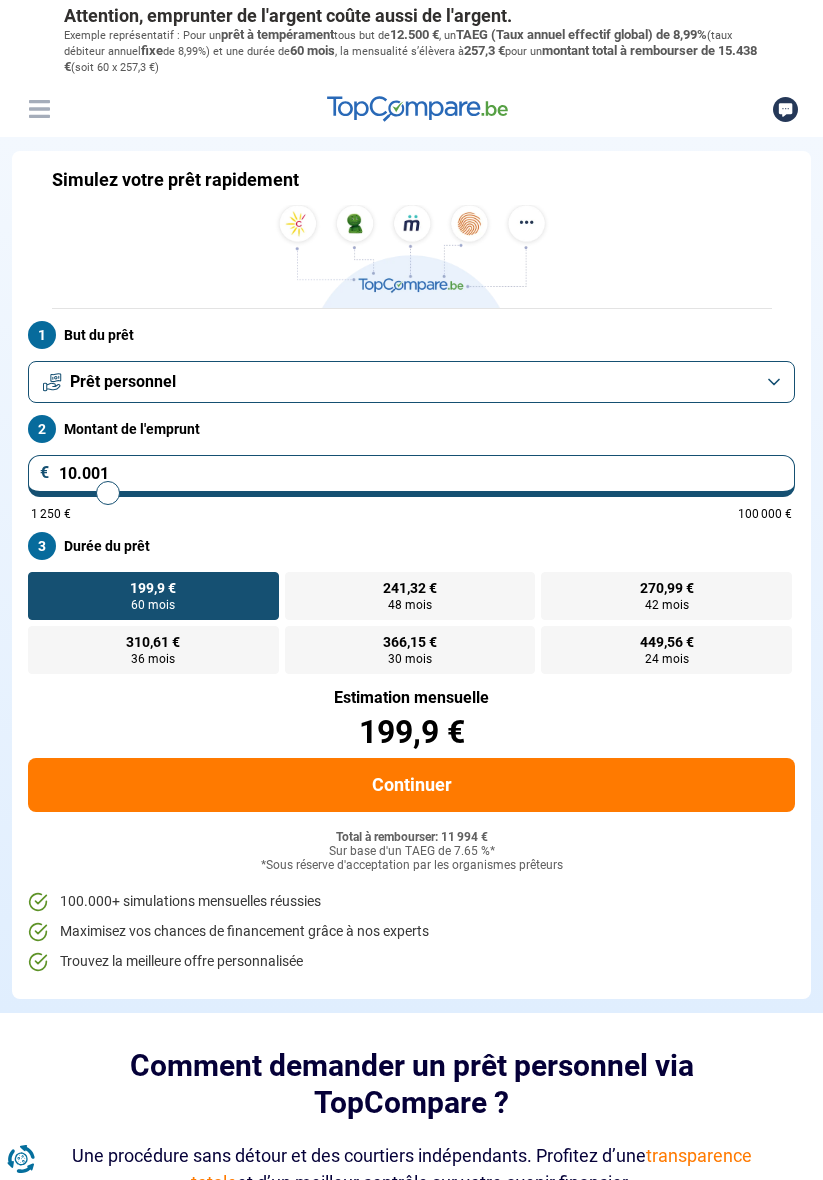 scroll, scrollTop: 0, scrollLeft: 0, axis: both 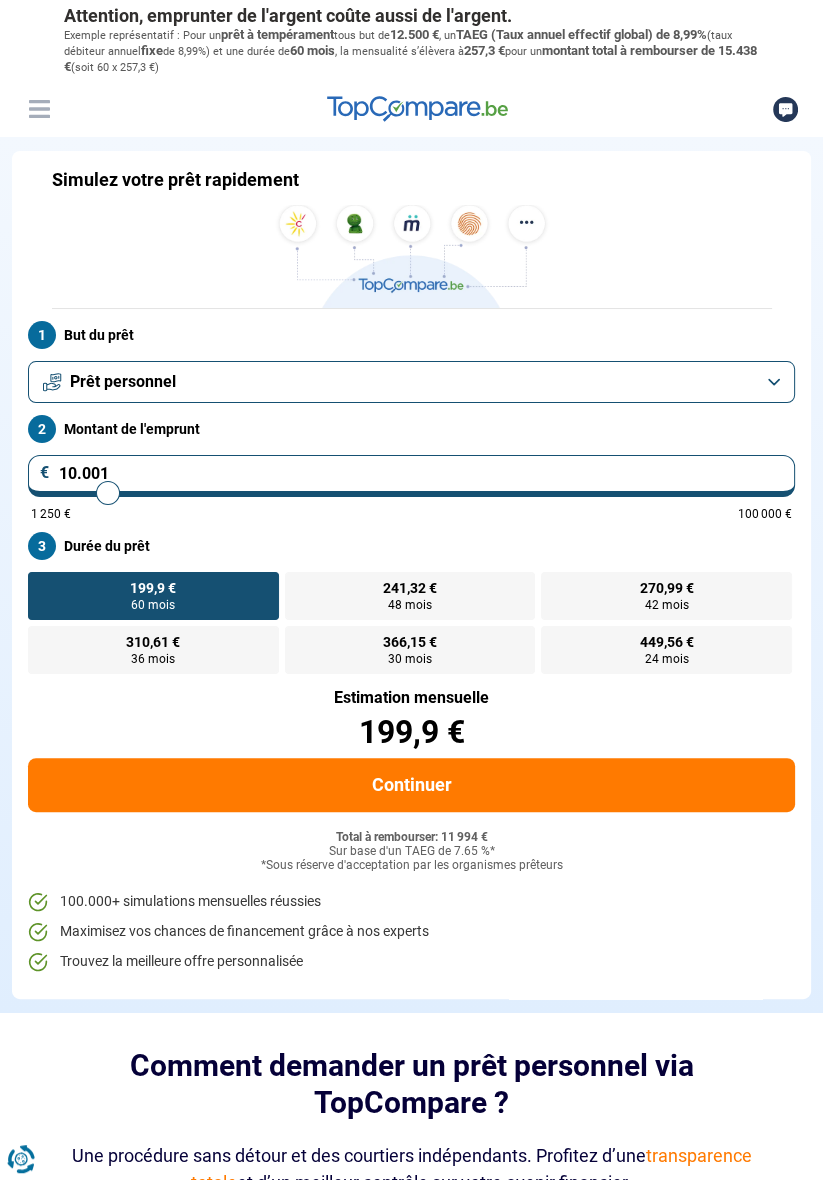 type on "80.000" 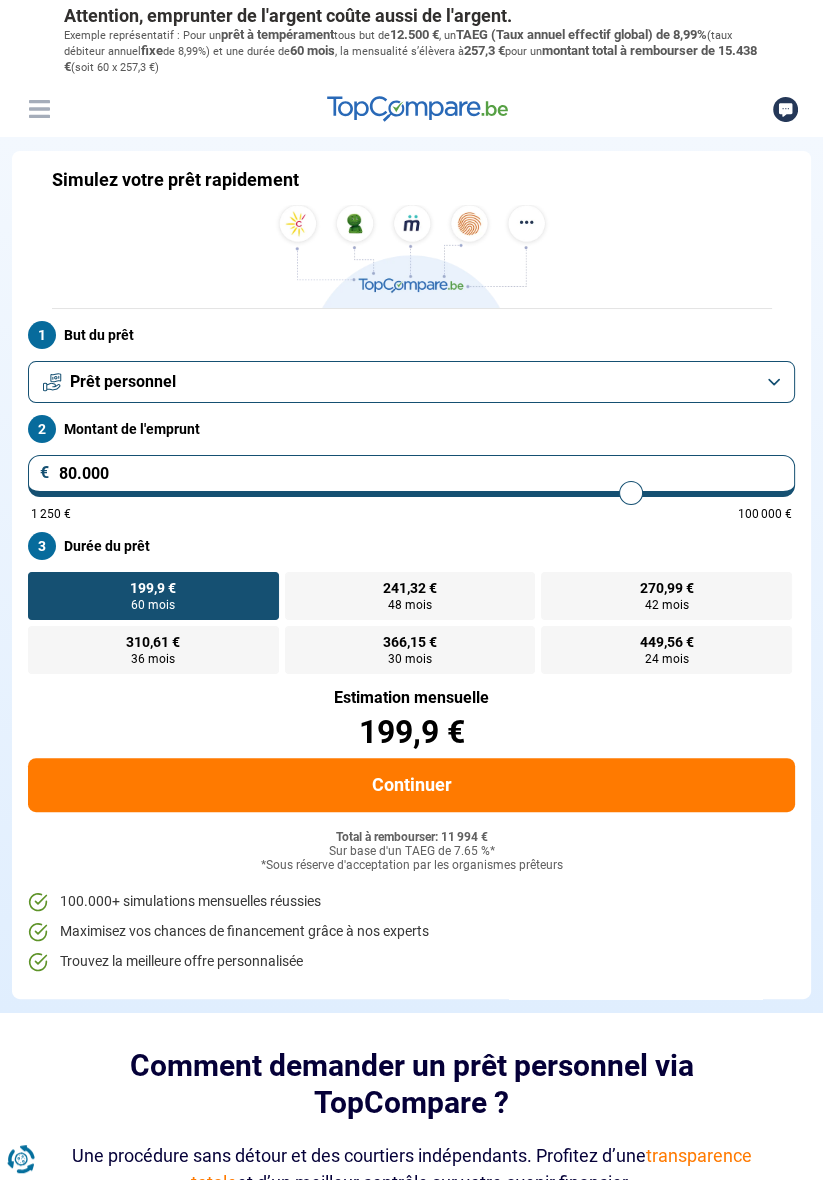 type on "80000" 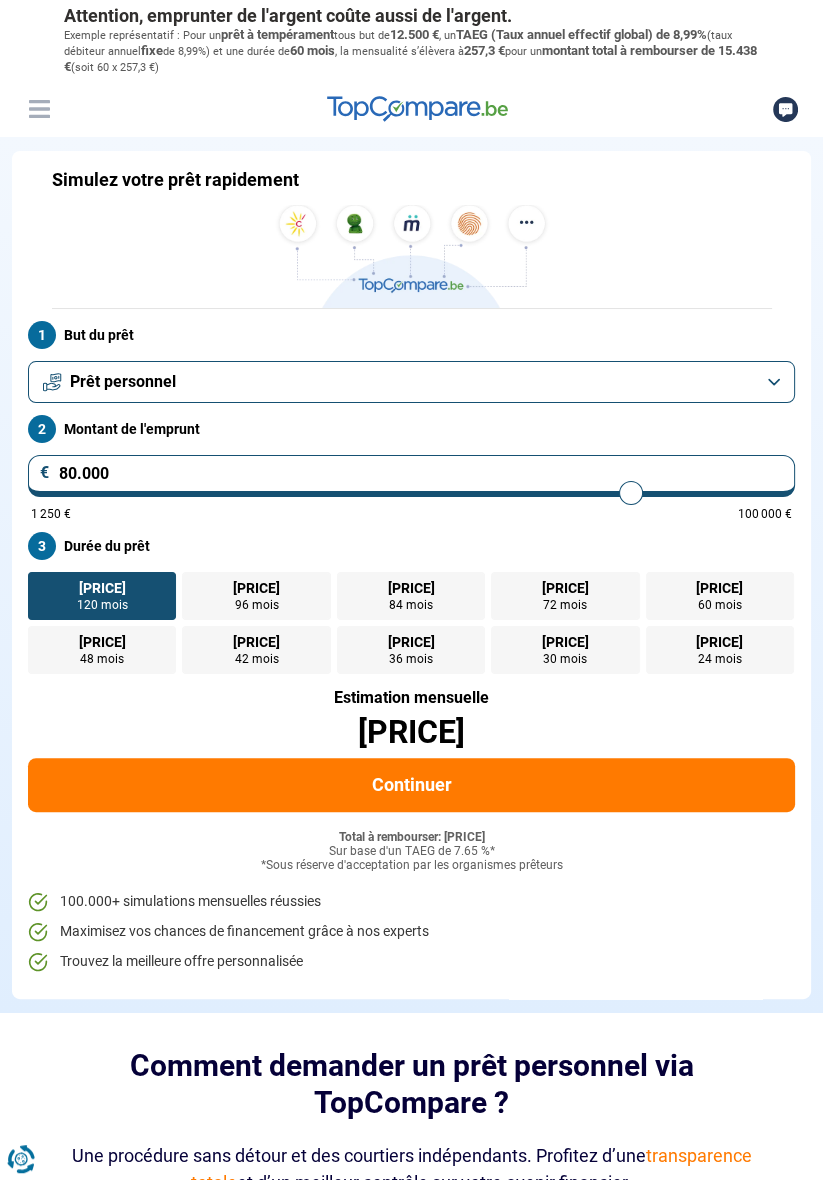 type on "67.750" 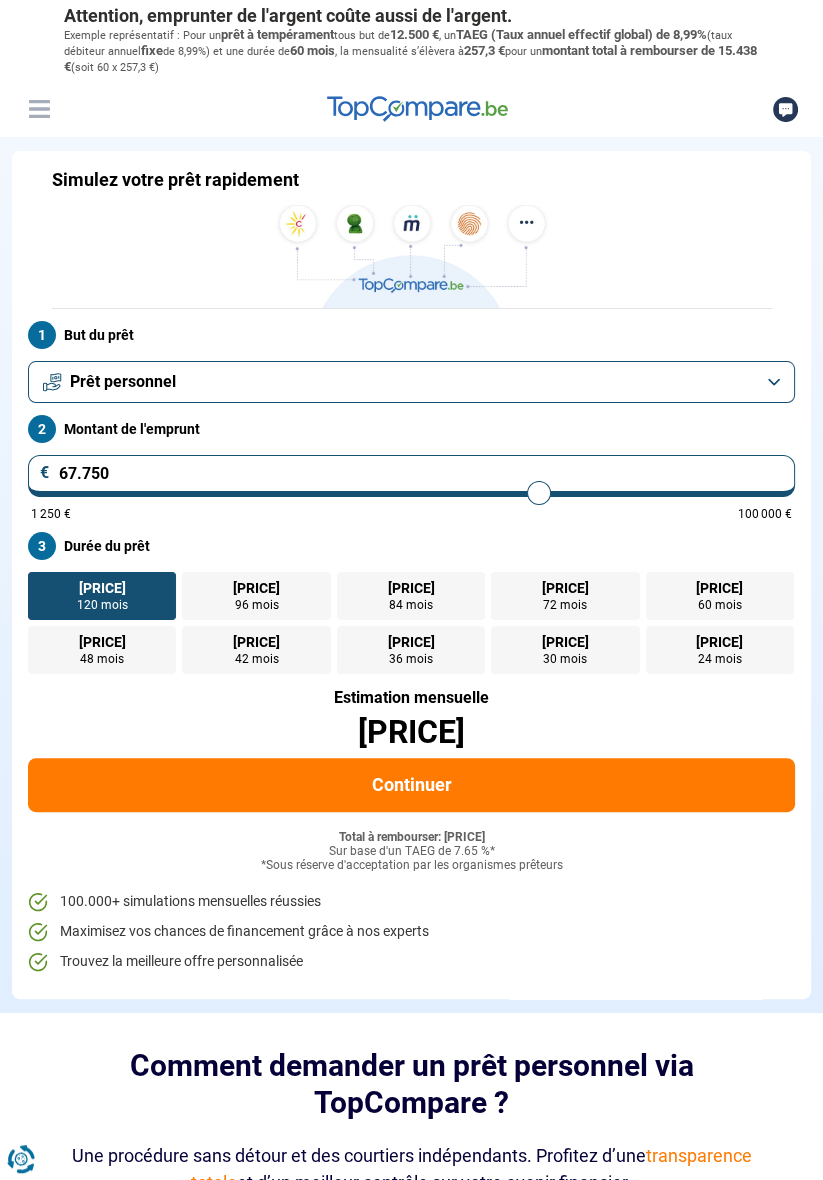 type on "67750" 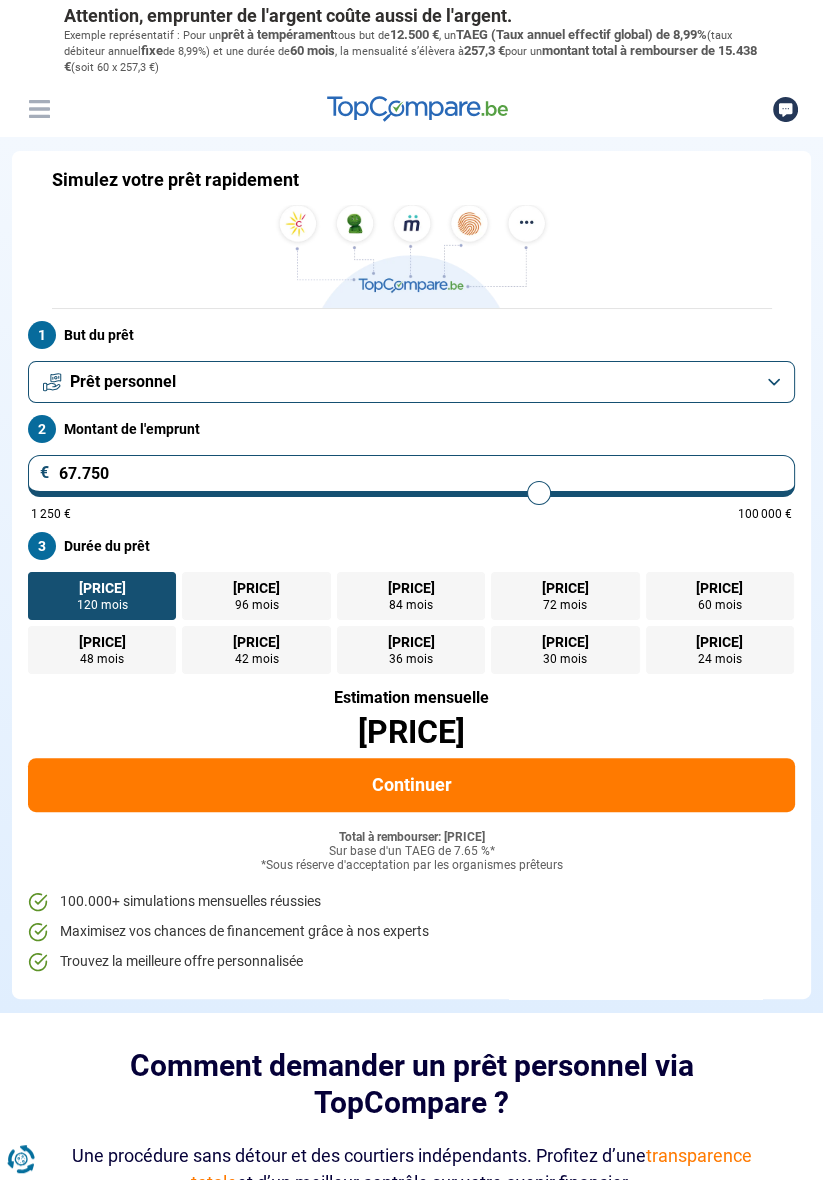 type on "68.000" 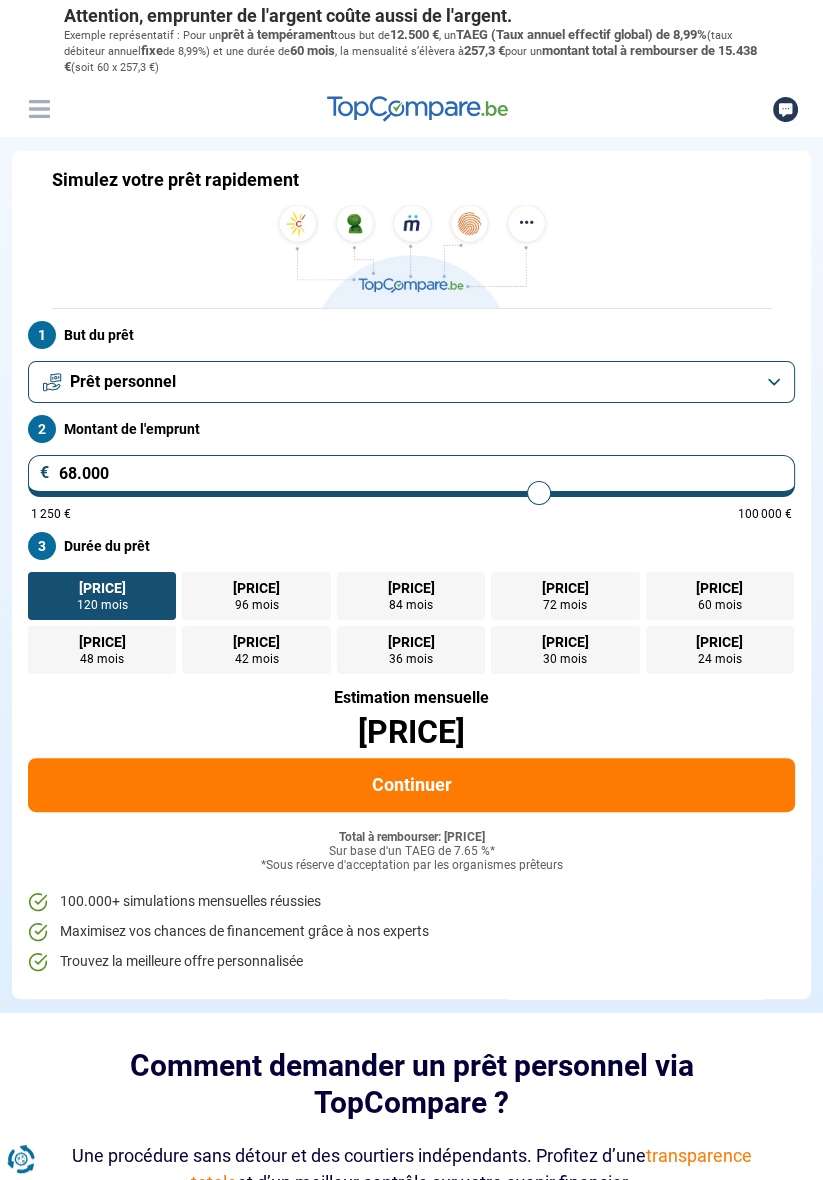 type on "68000" 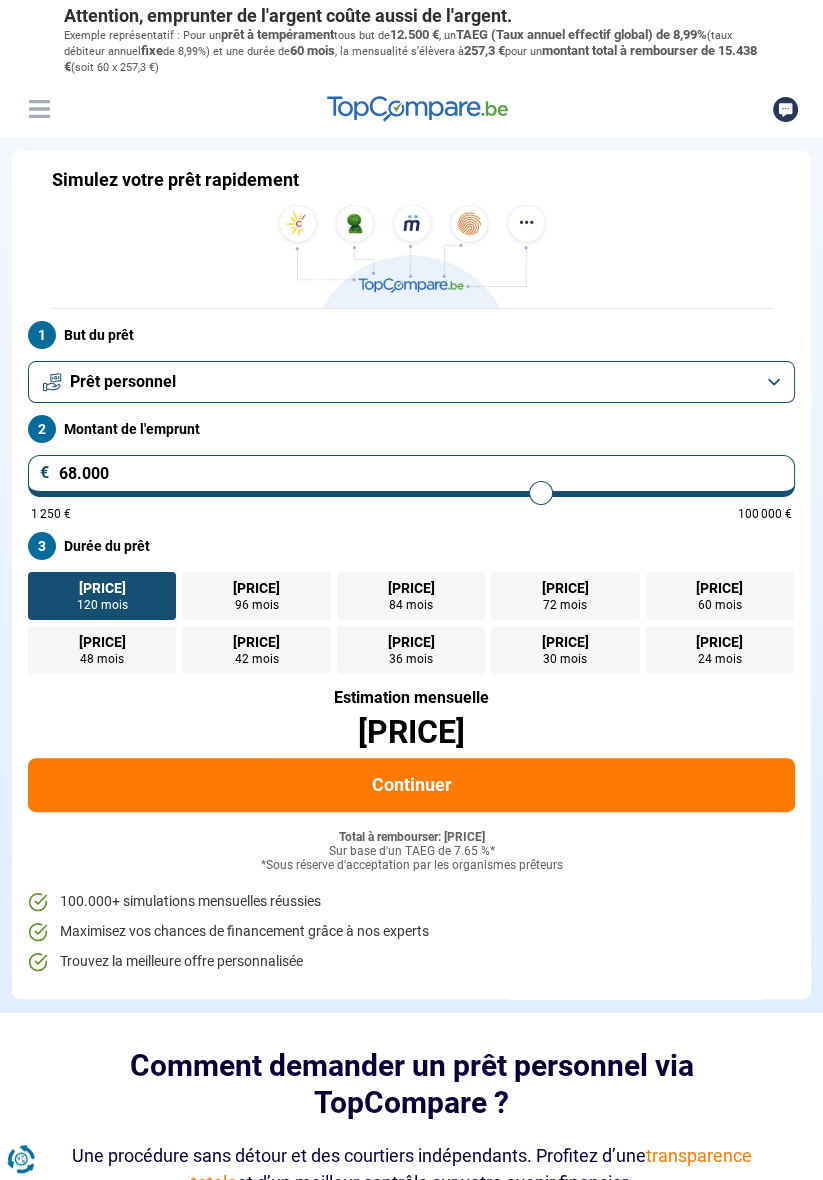 type on "69.250" 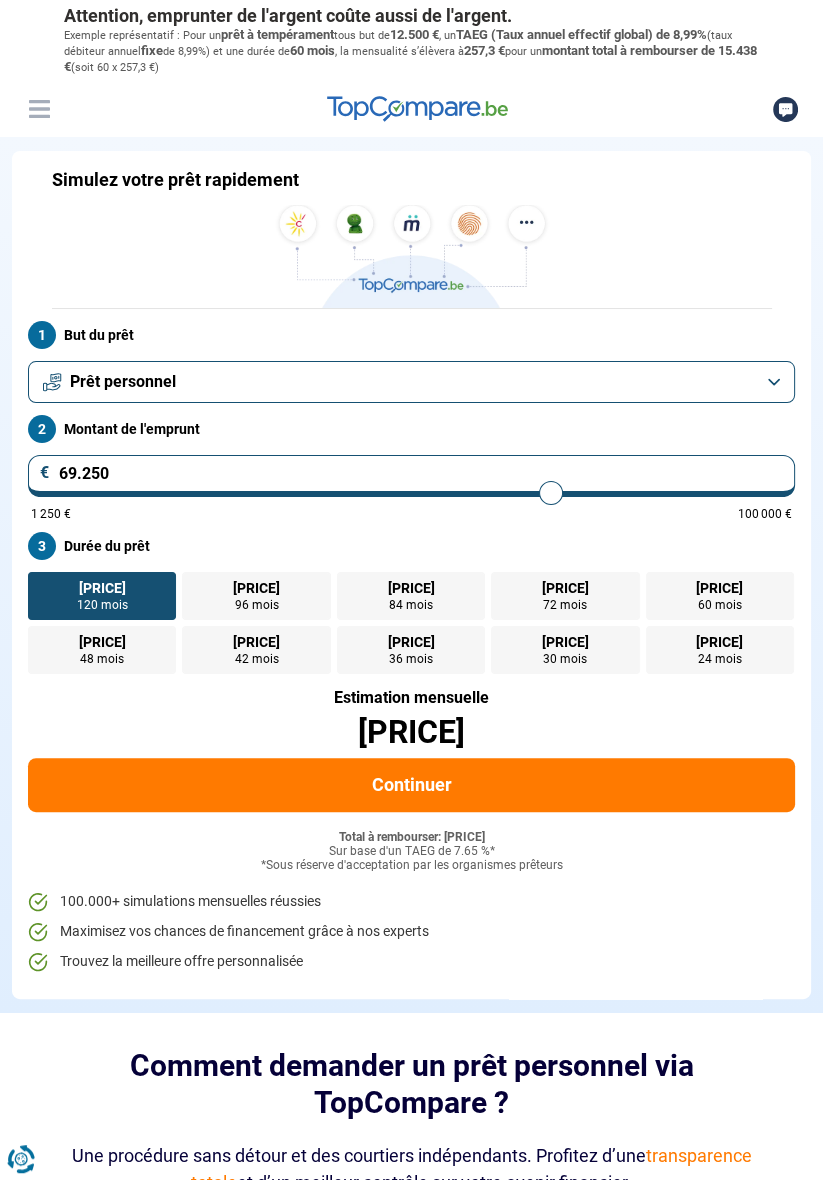 type on "69.500" 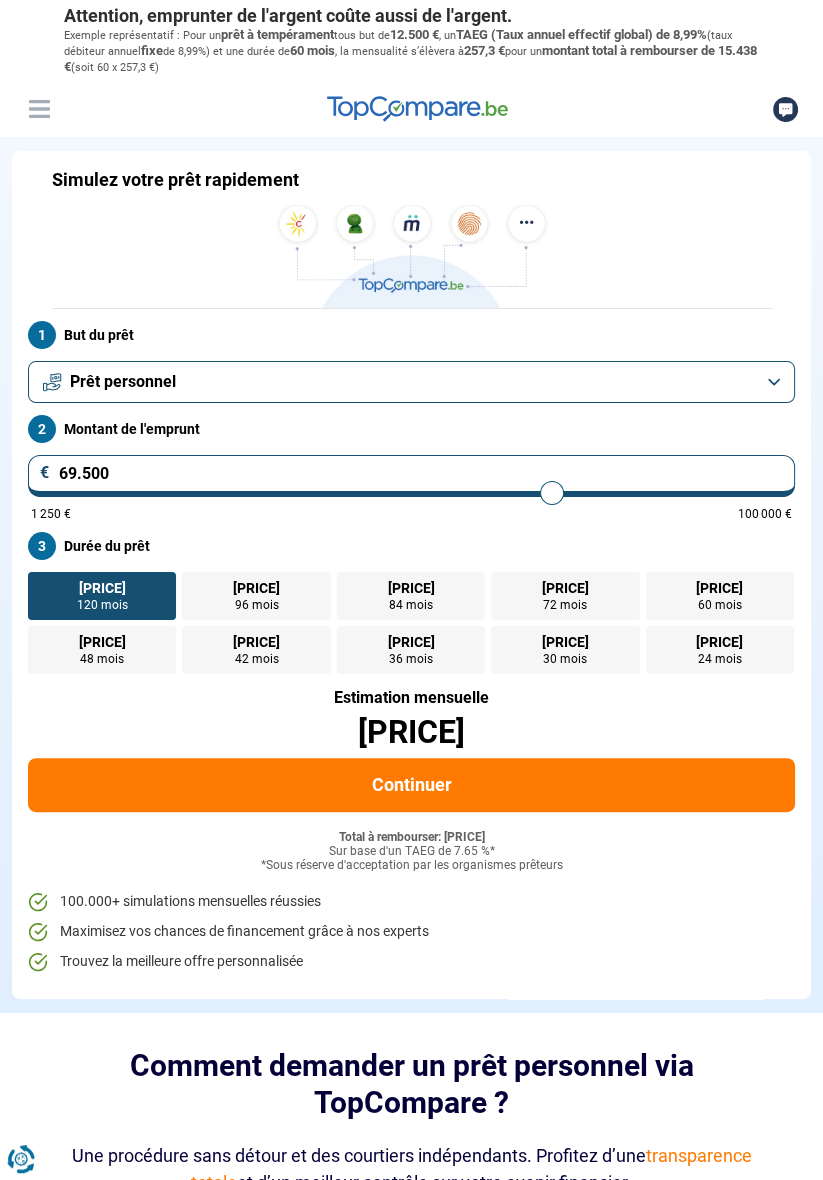 type on "69.750" 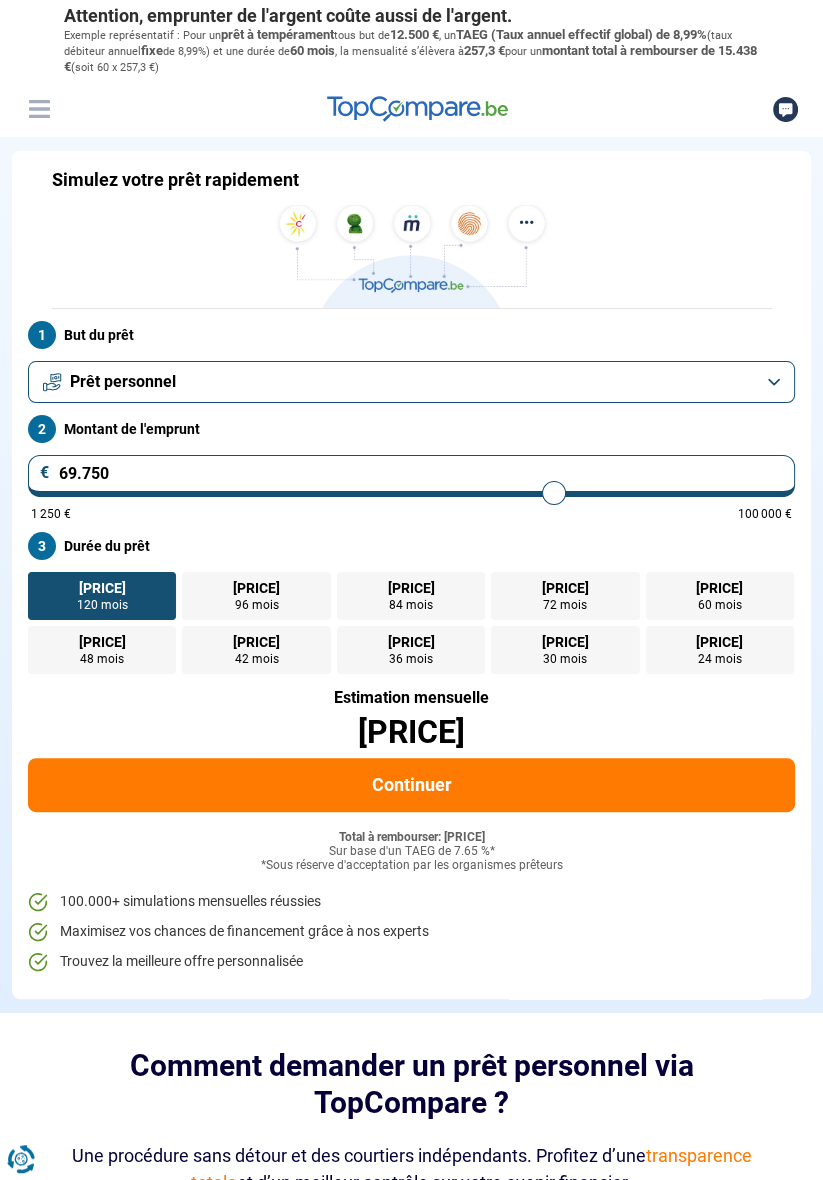 type on "70.000" 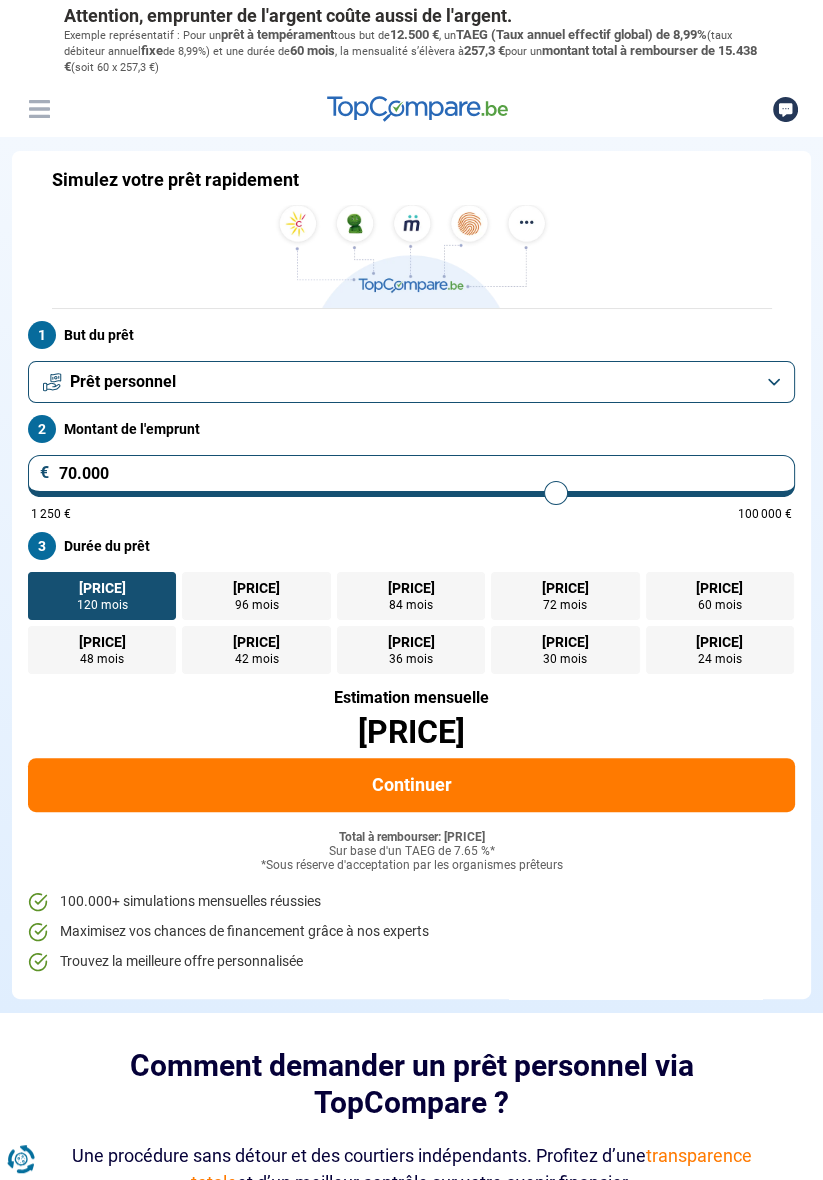 type on "70.250" 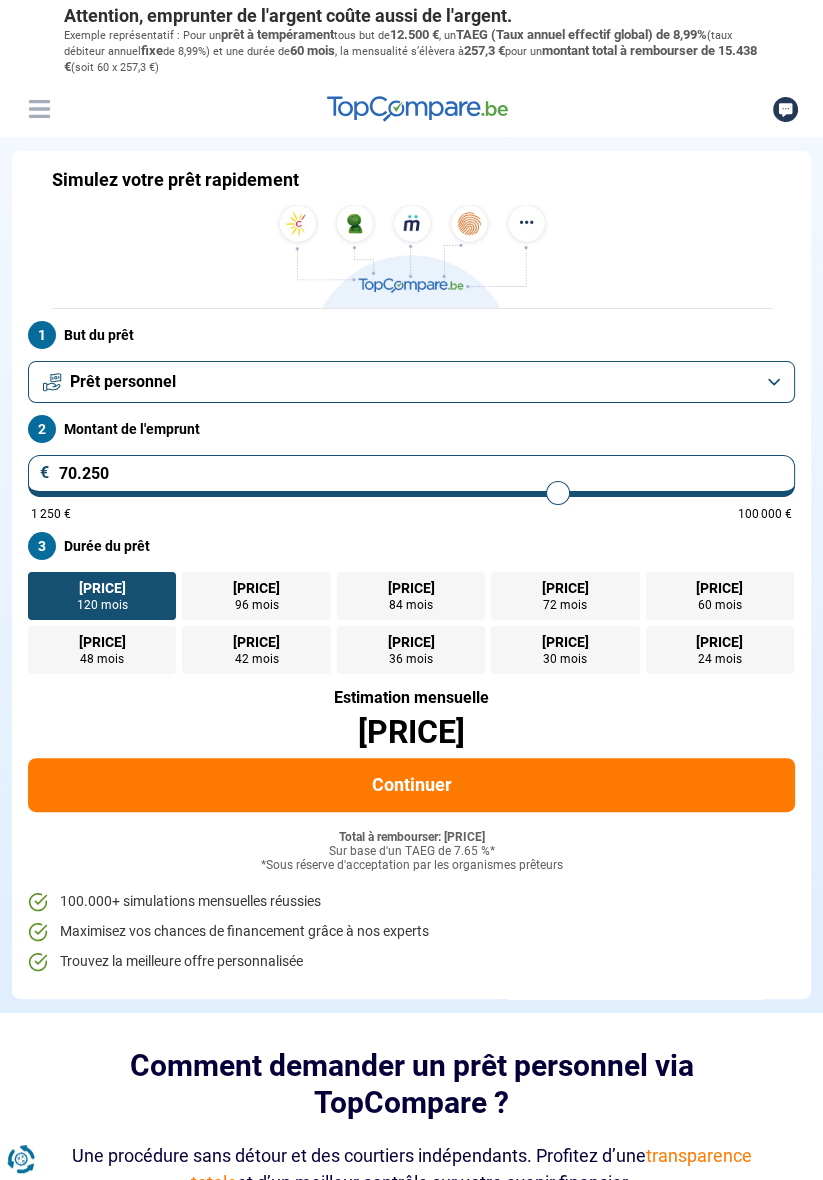 type on "70250" 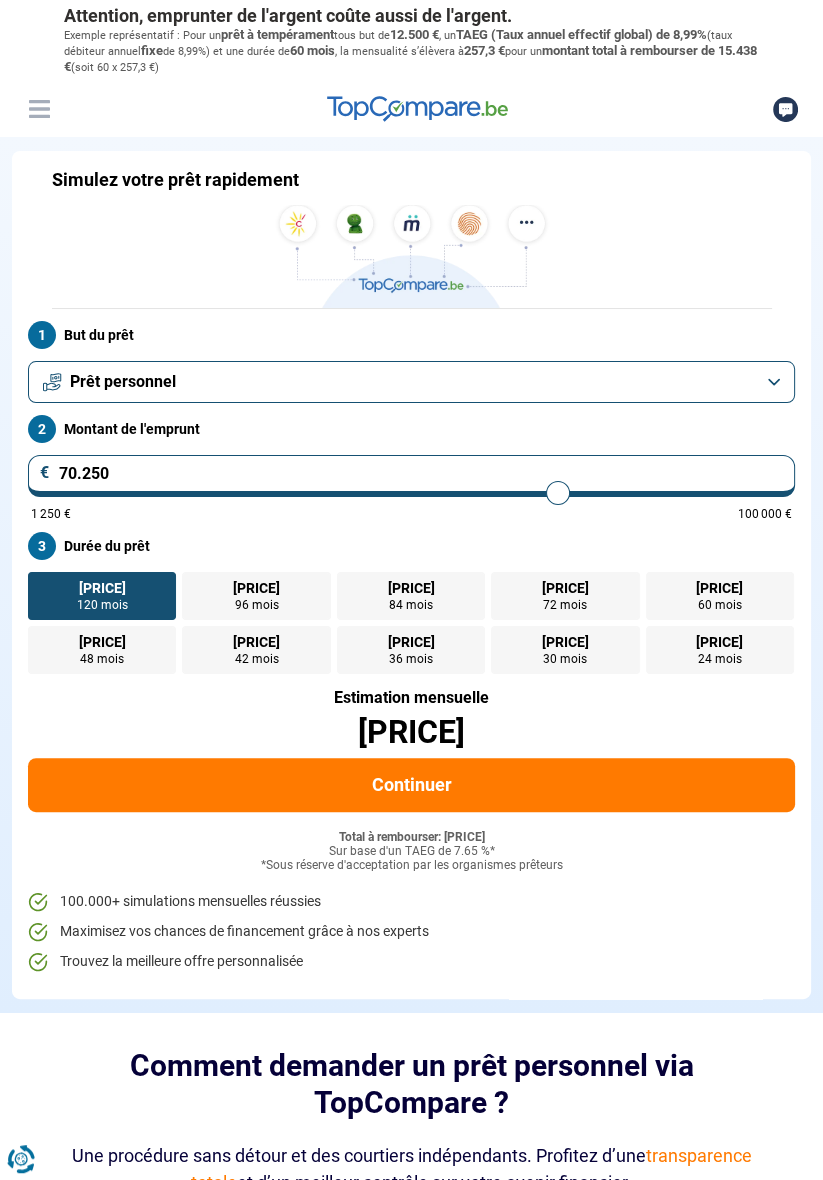 type on "70.000" 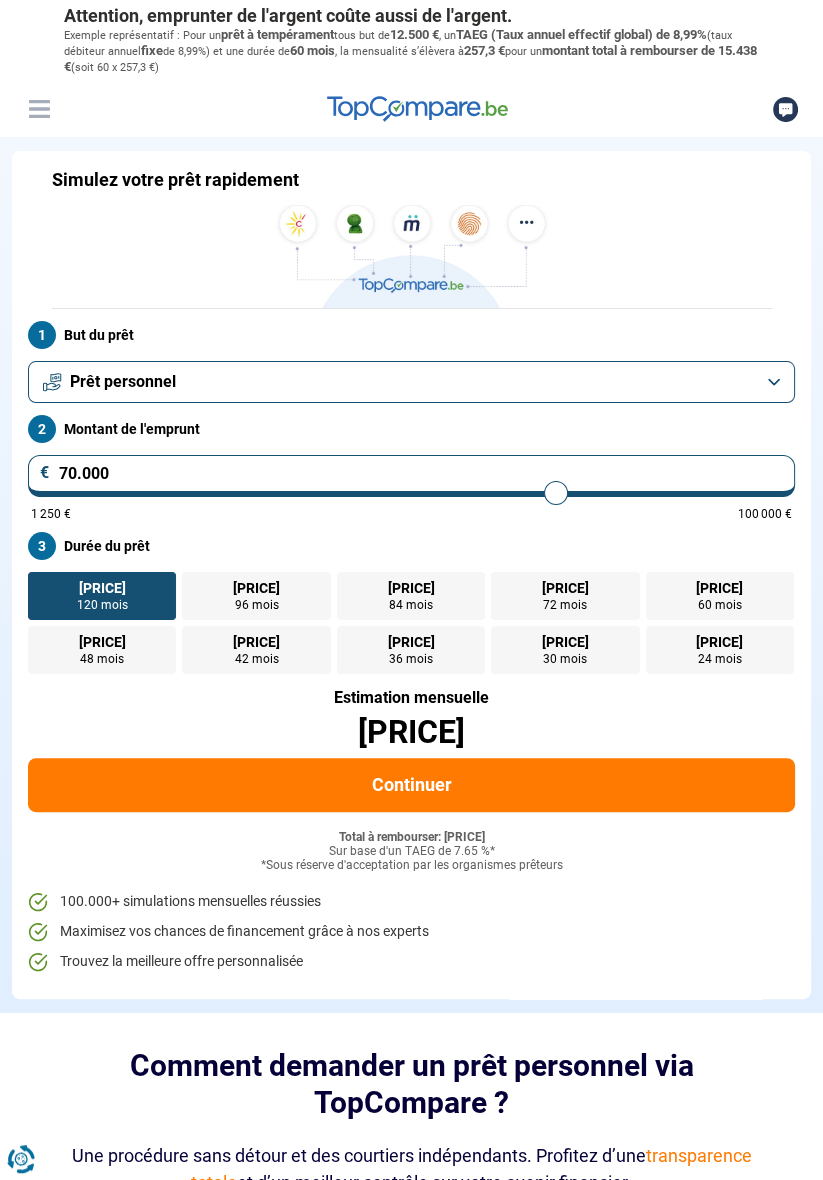 type on "69.750" 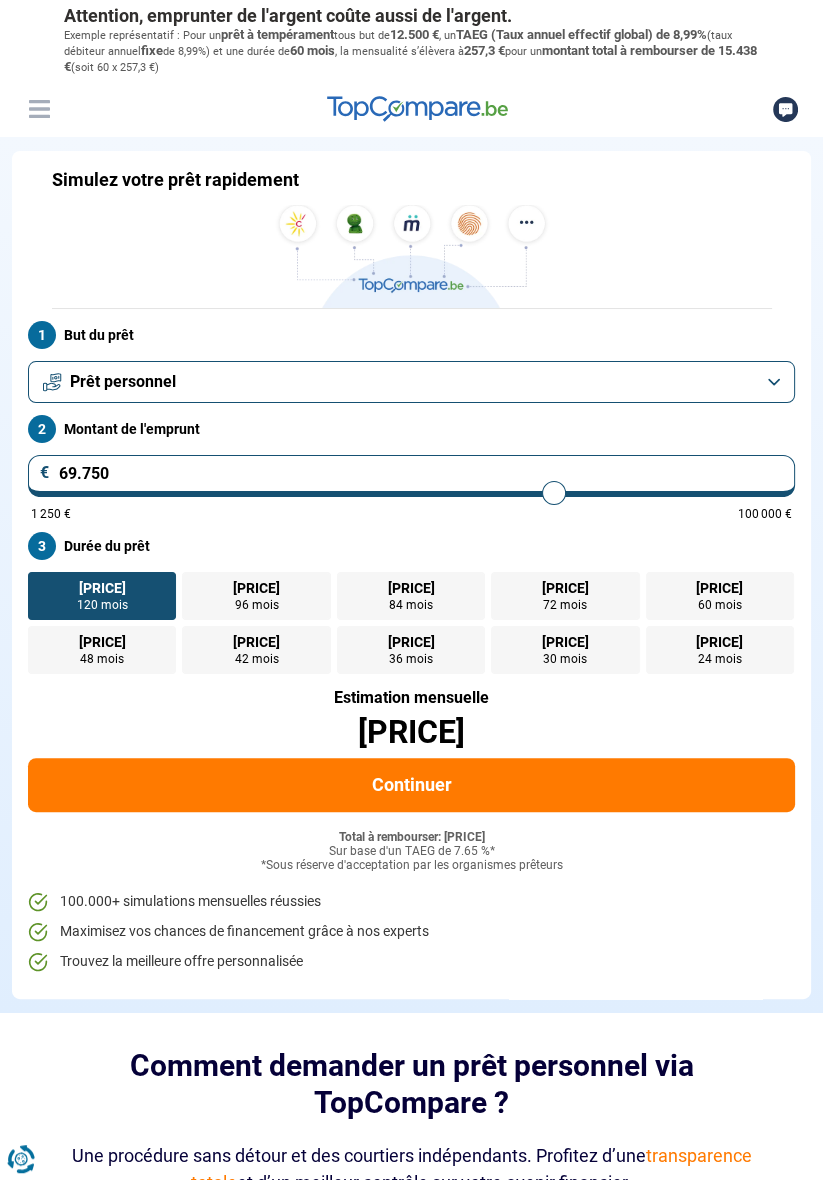 type on "69.500" 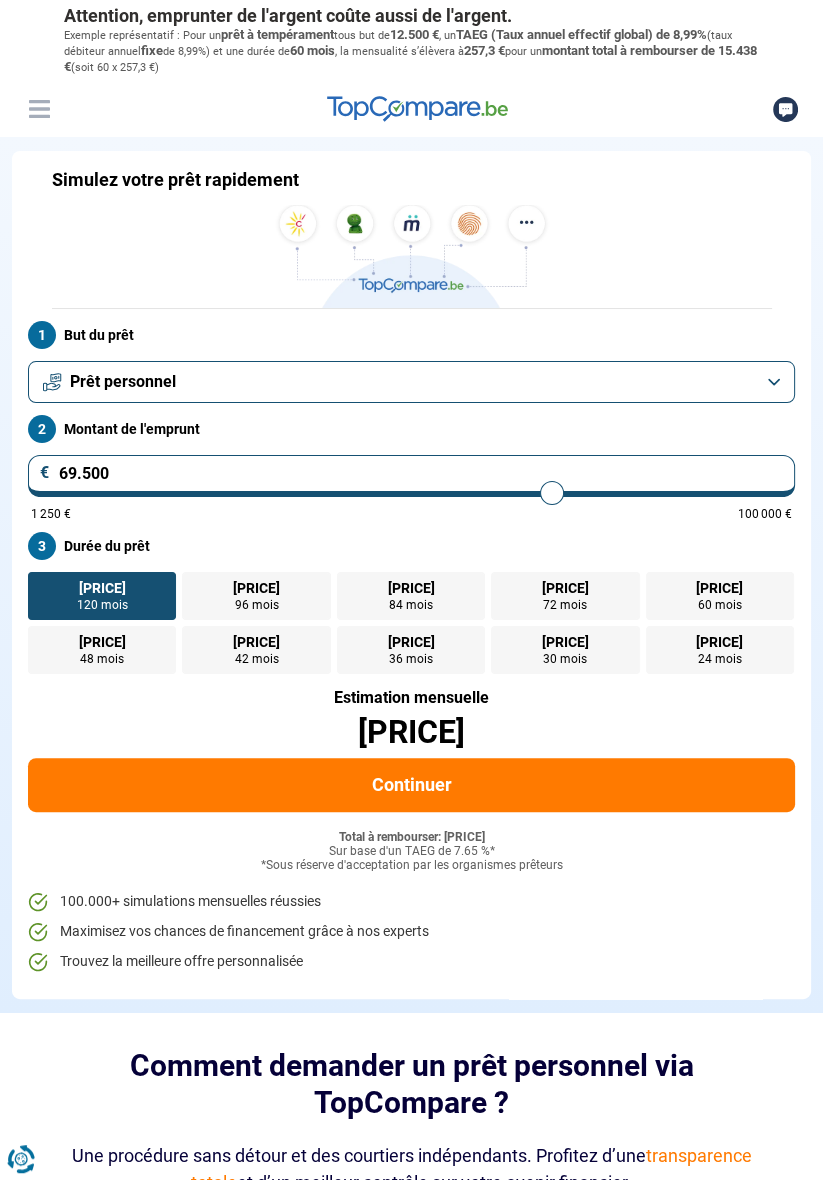 type on "69.250" 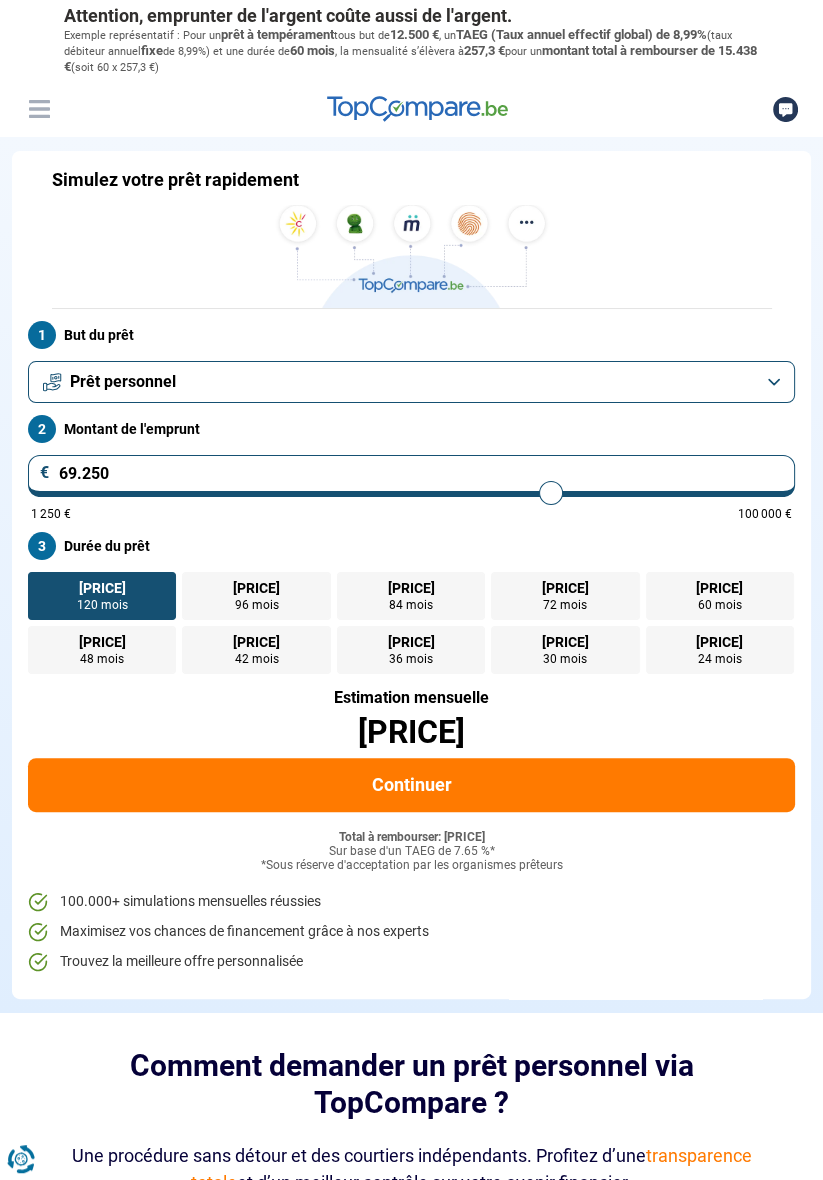 type on "69.000" 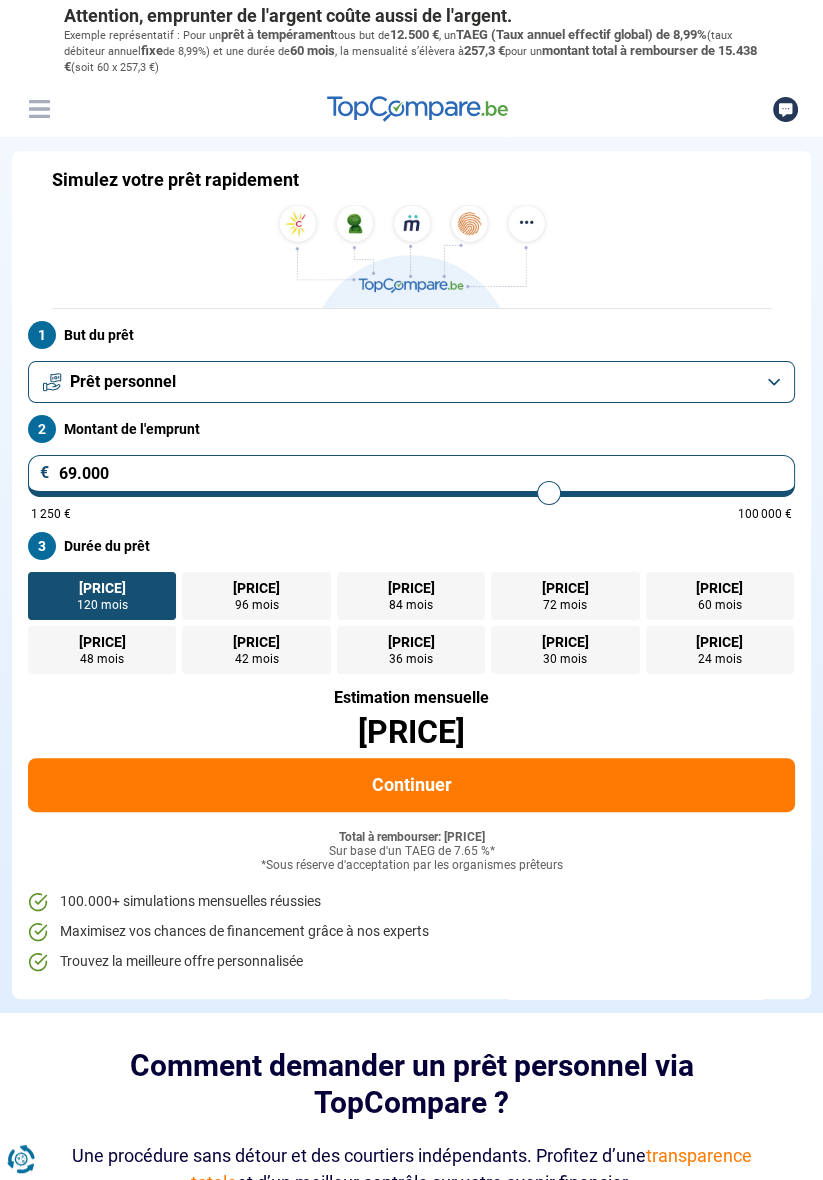 type on "68.750" 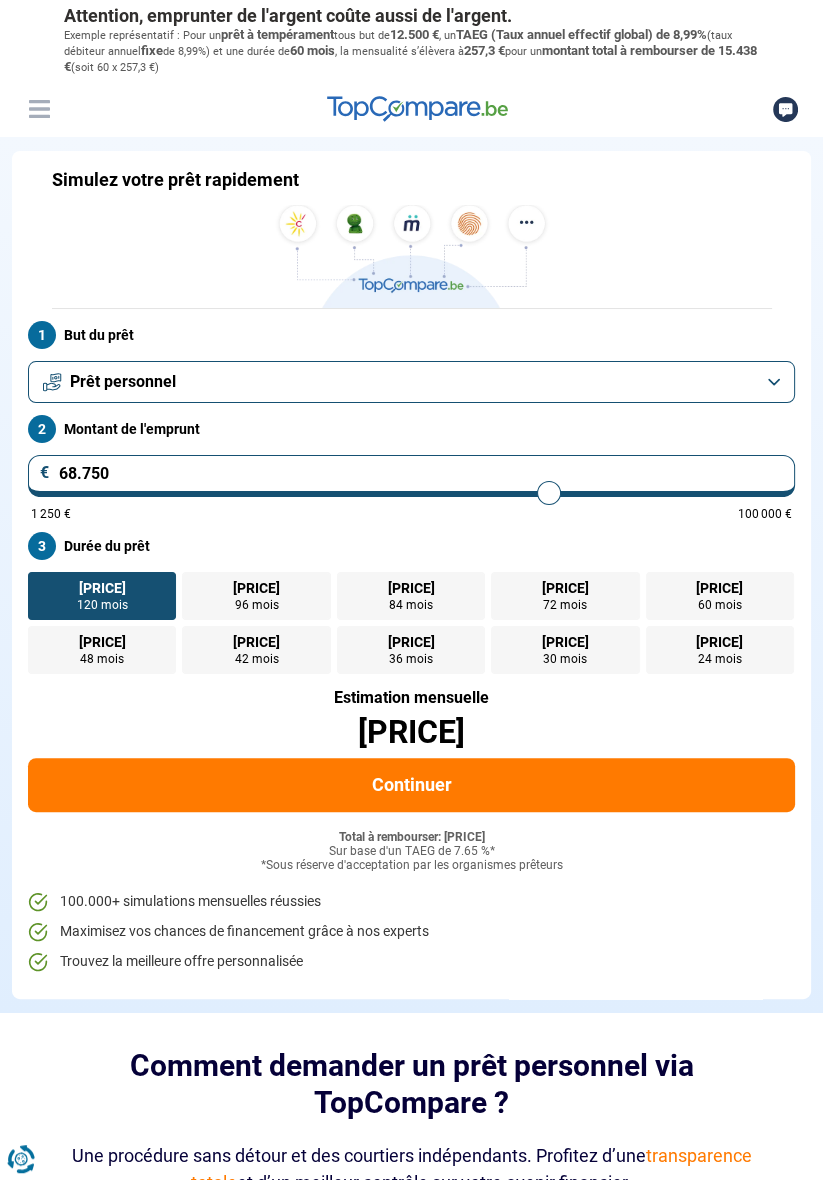 type on "68750" 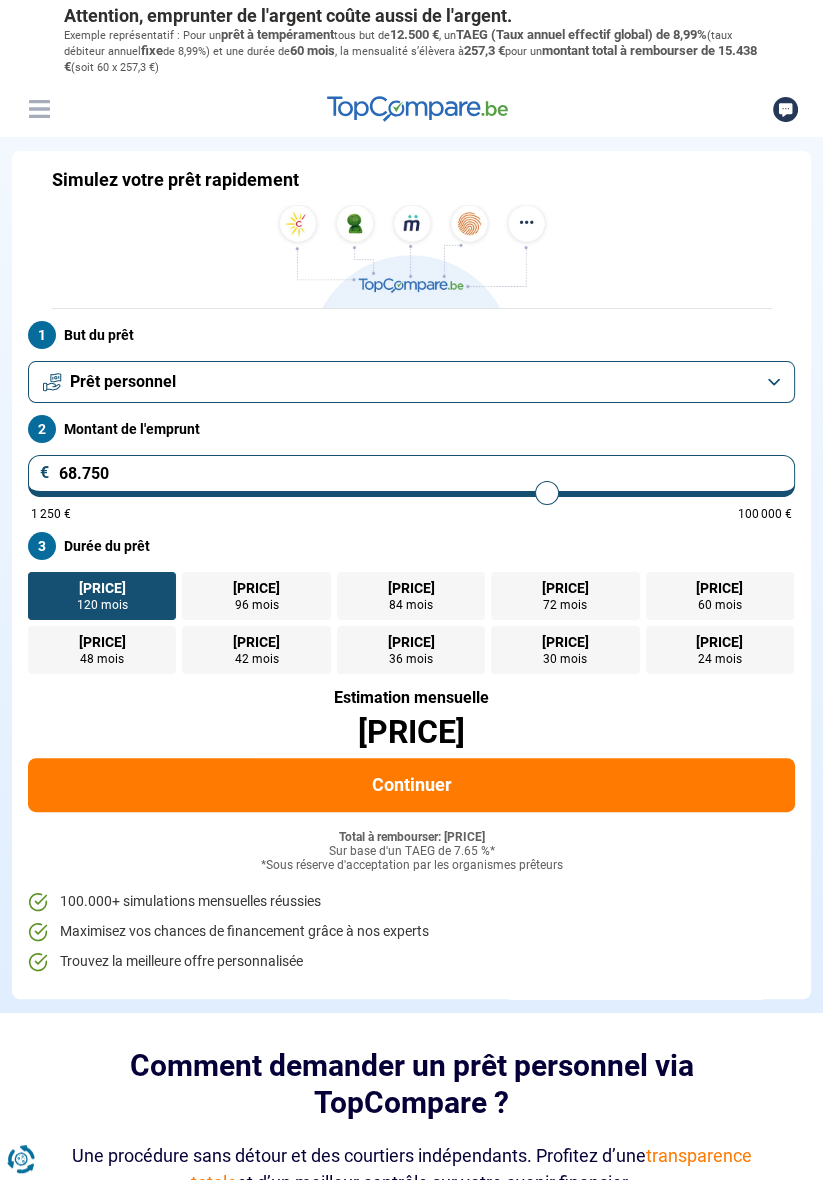 type on "68.500" 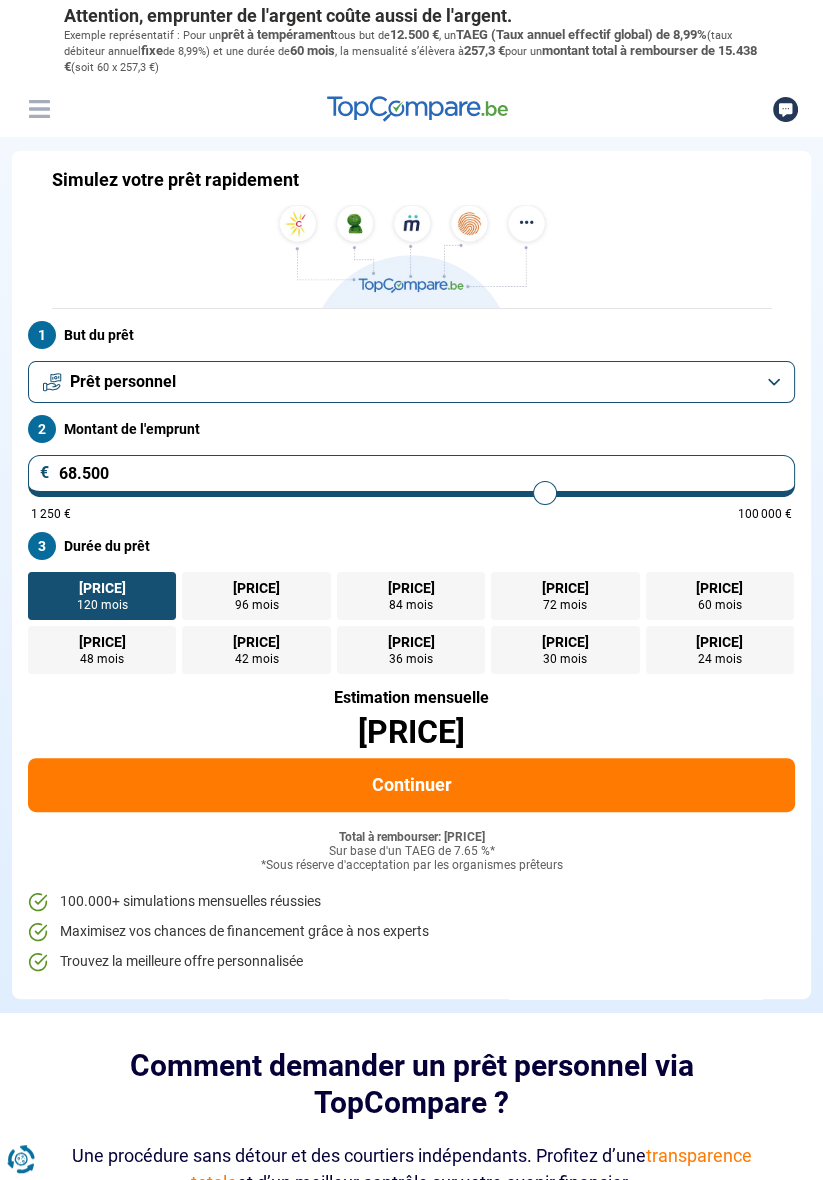 type on "68.250" 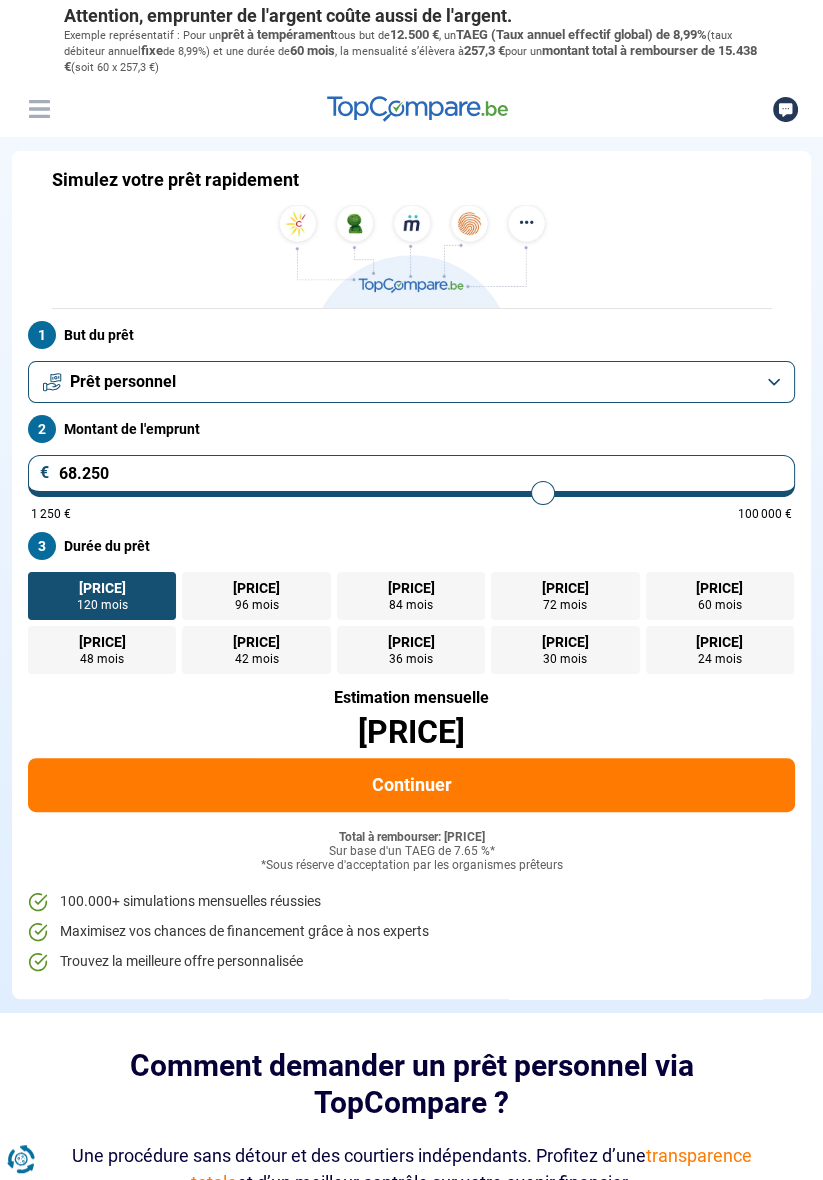type on "68.000" 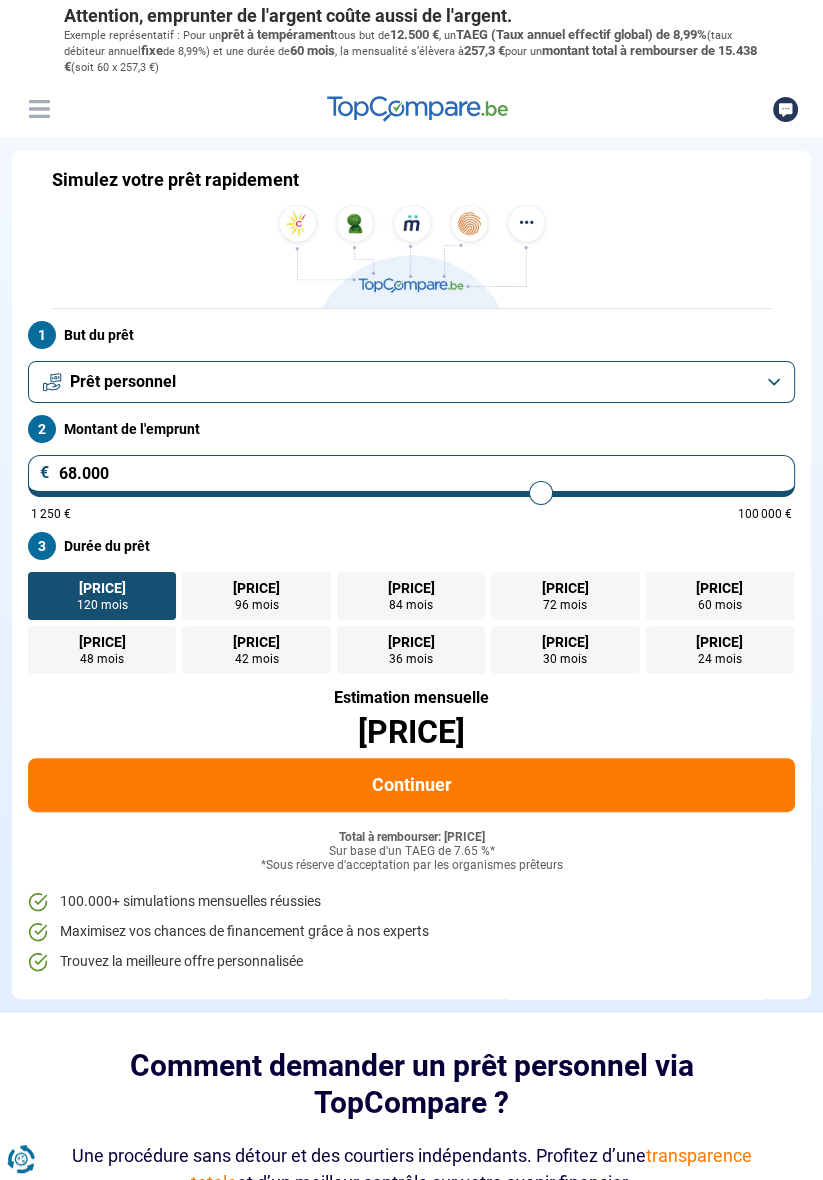 type on "67.750" 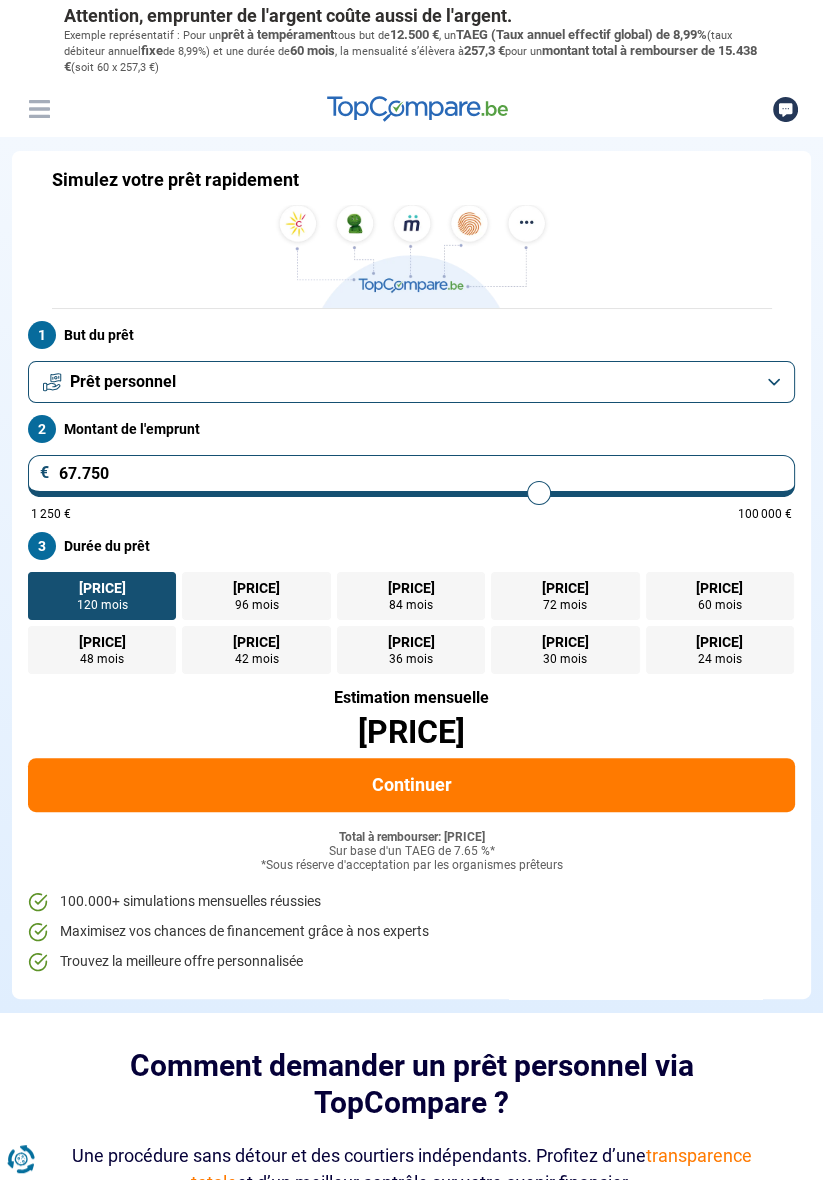 type on "67.500" 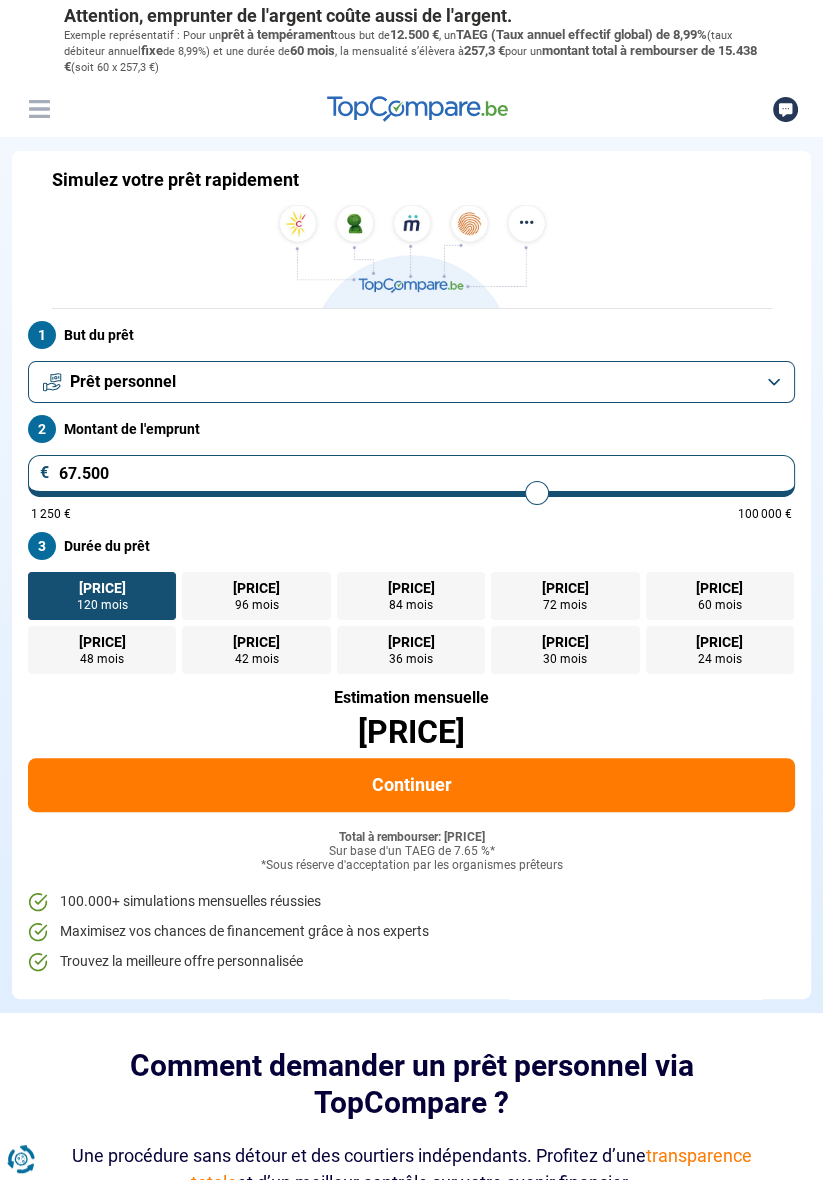 type on "67.250" 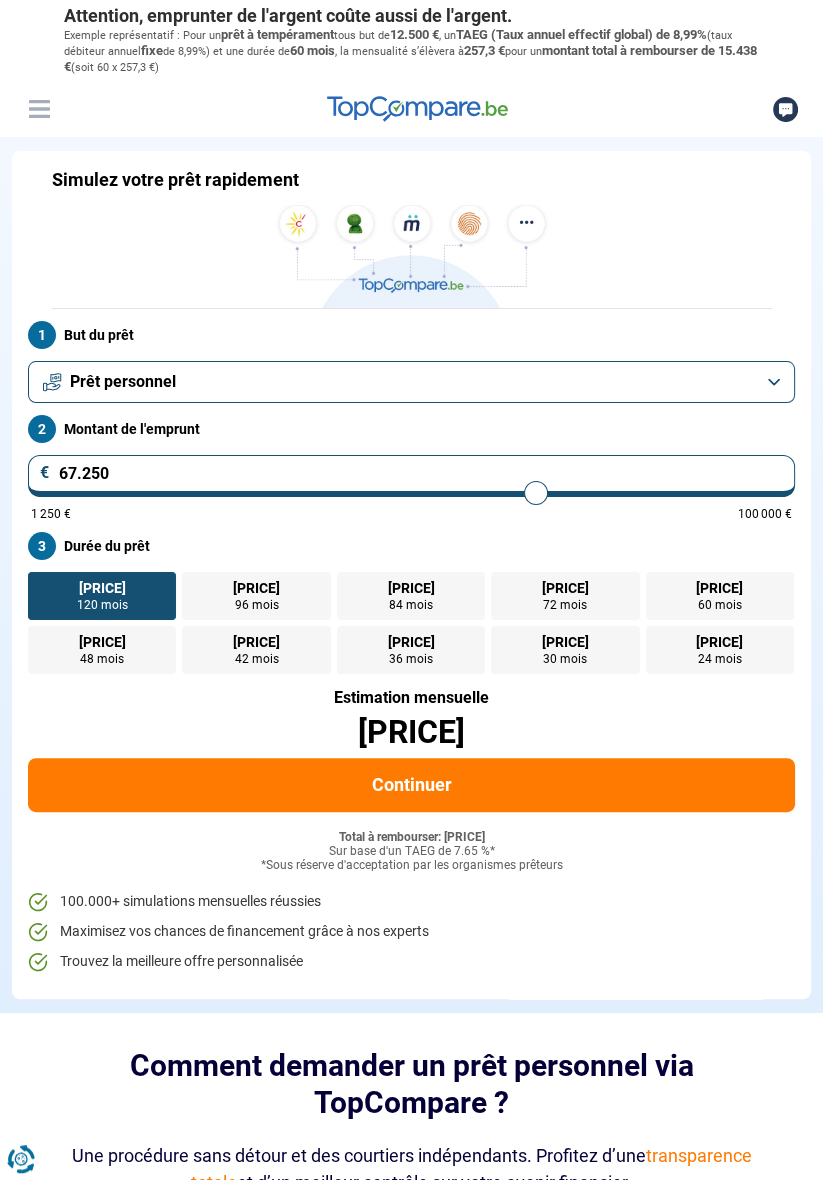 type on "67.000" 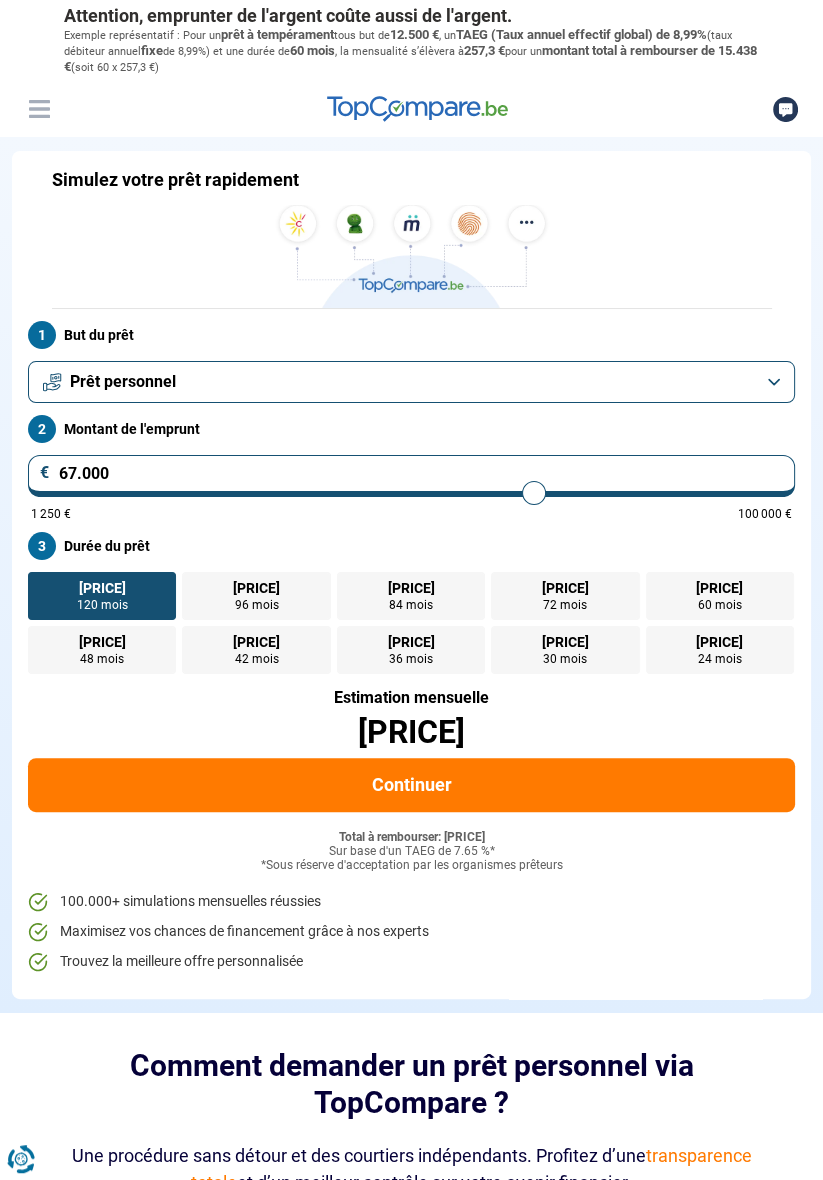 type on "66.750" 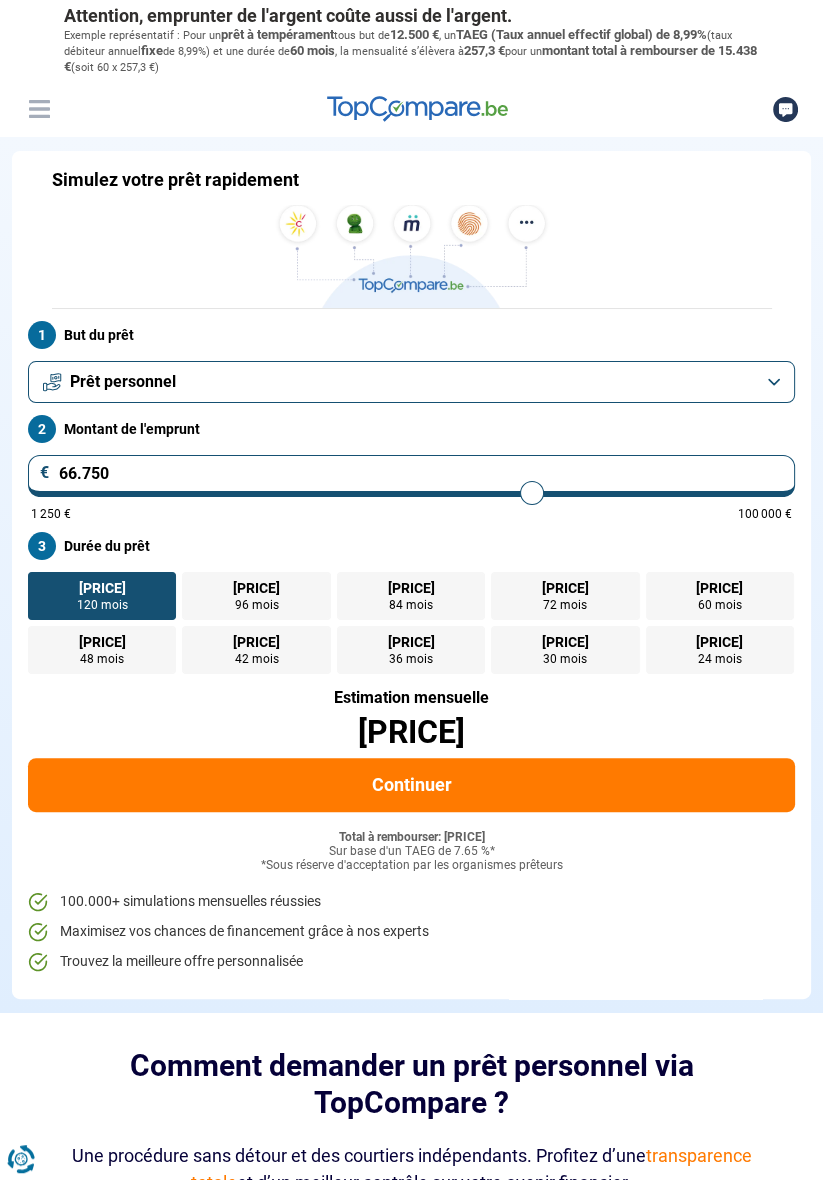 type on "66.500" 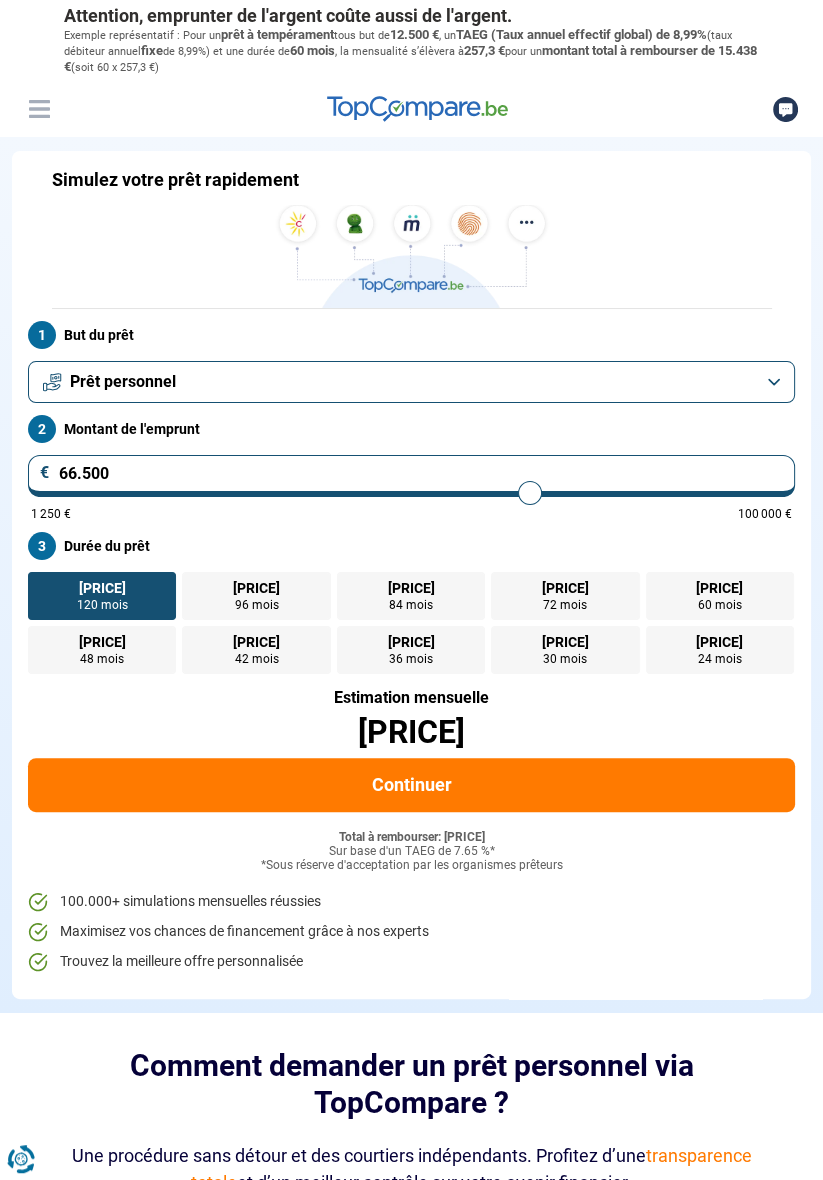 type on "66.250" 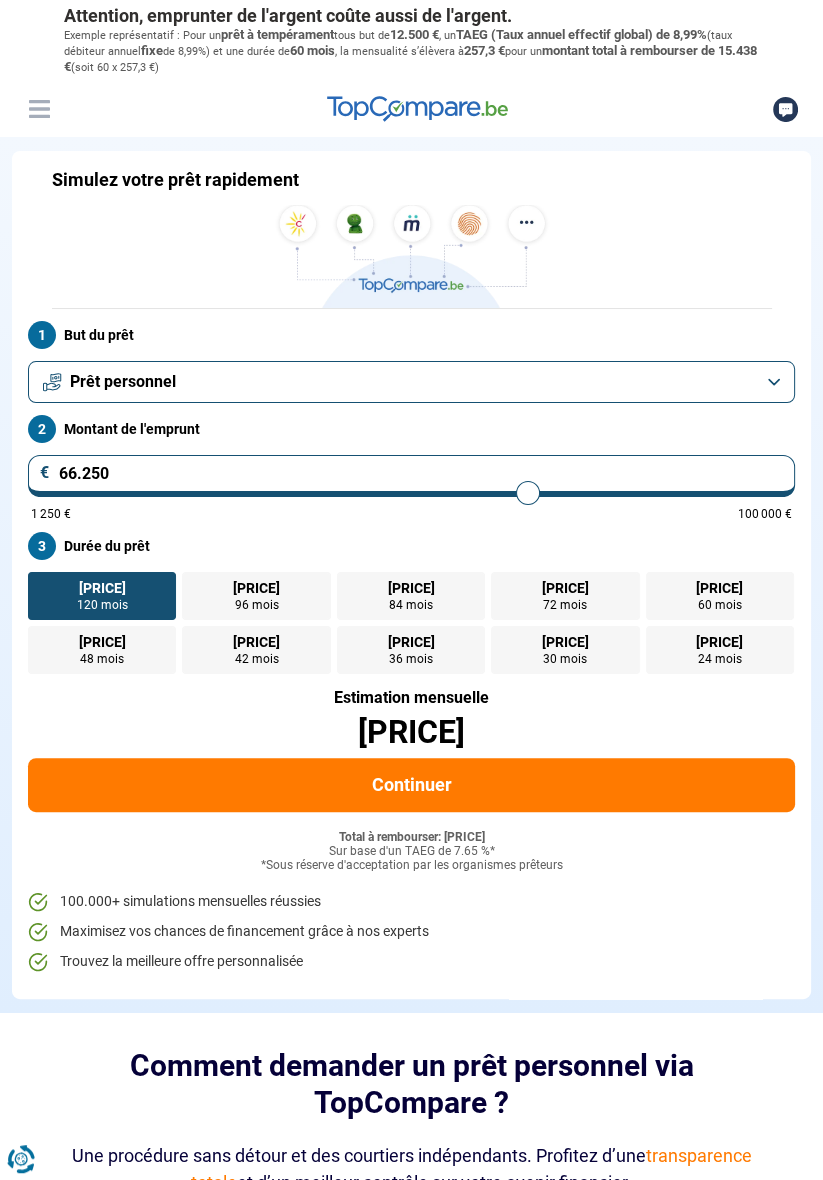 type on "66.000" 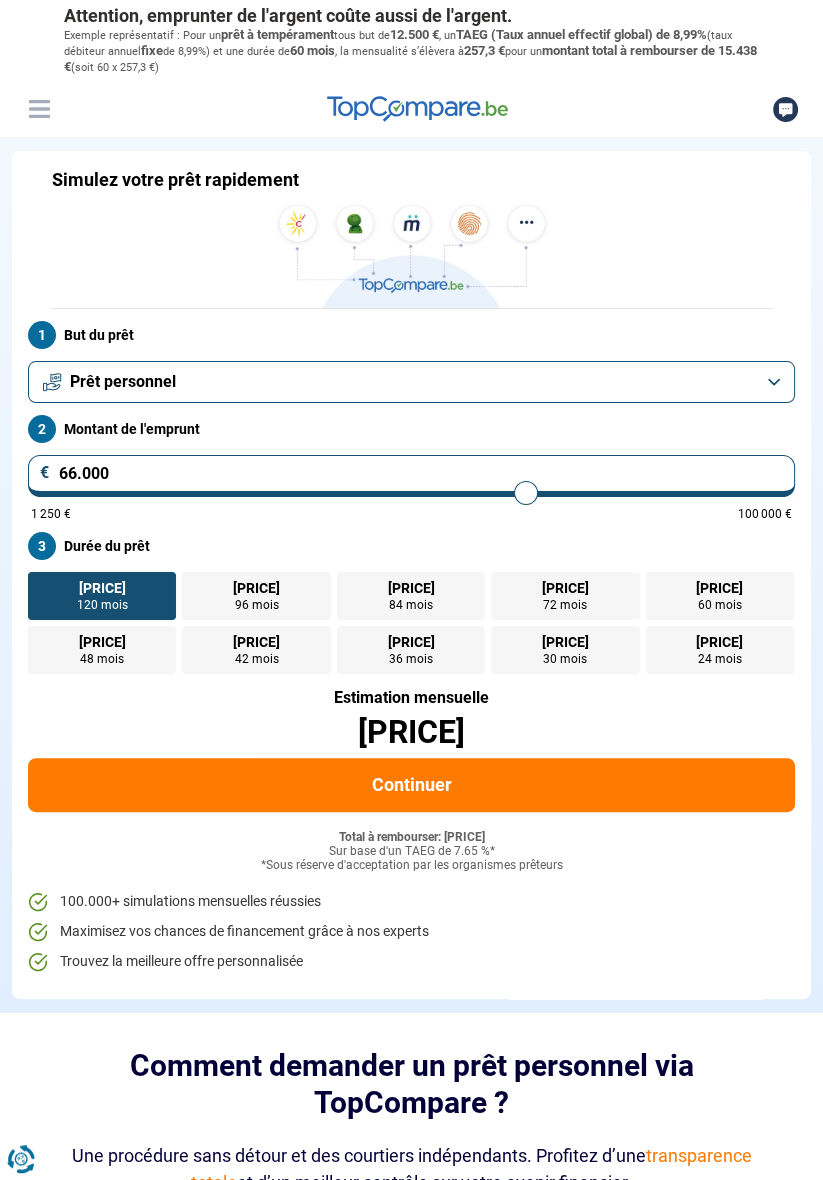 type on "65.750" 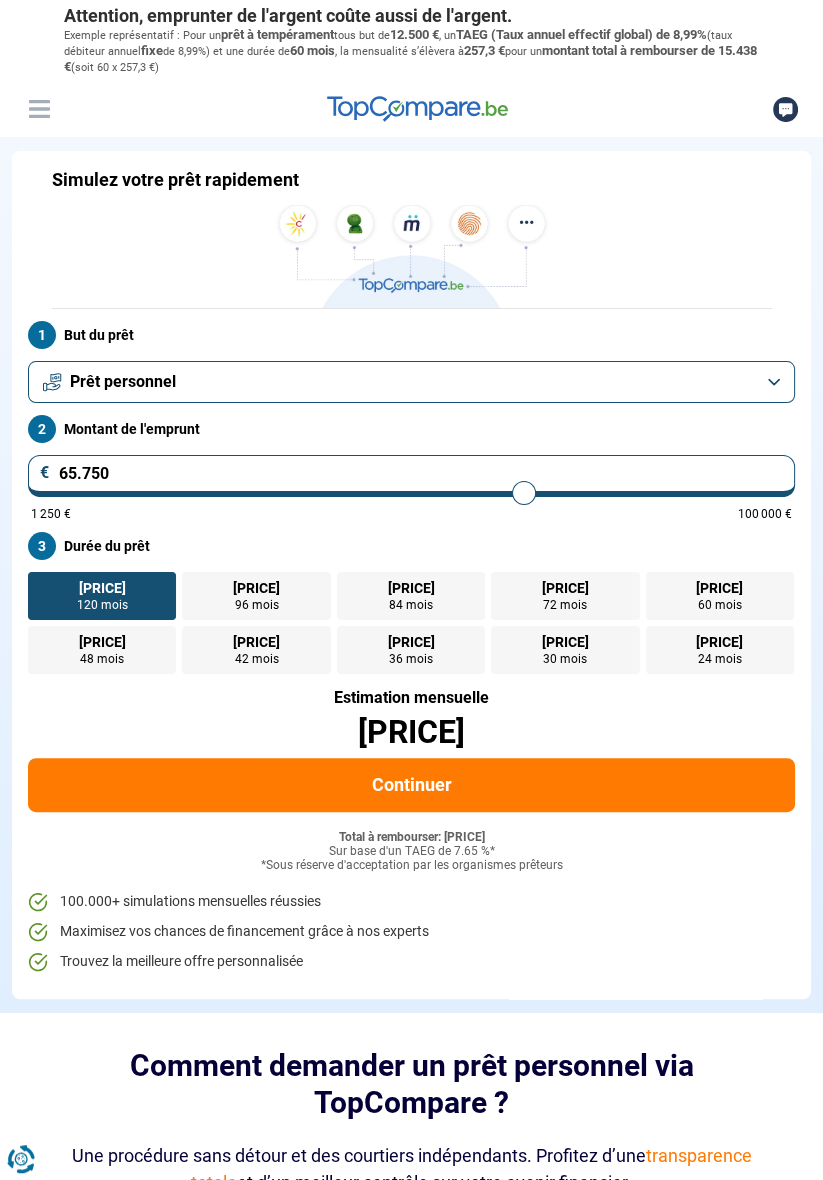 type on "66.000" 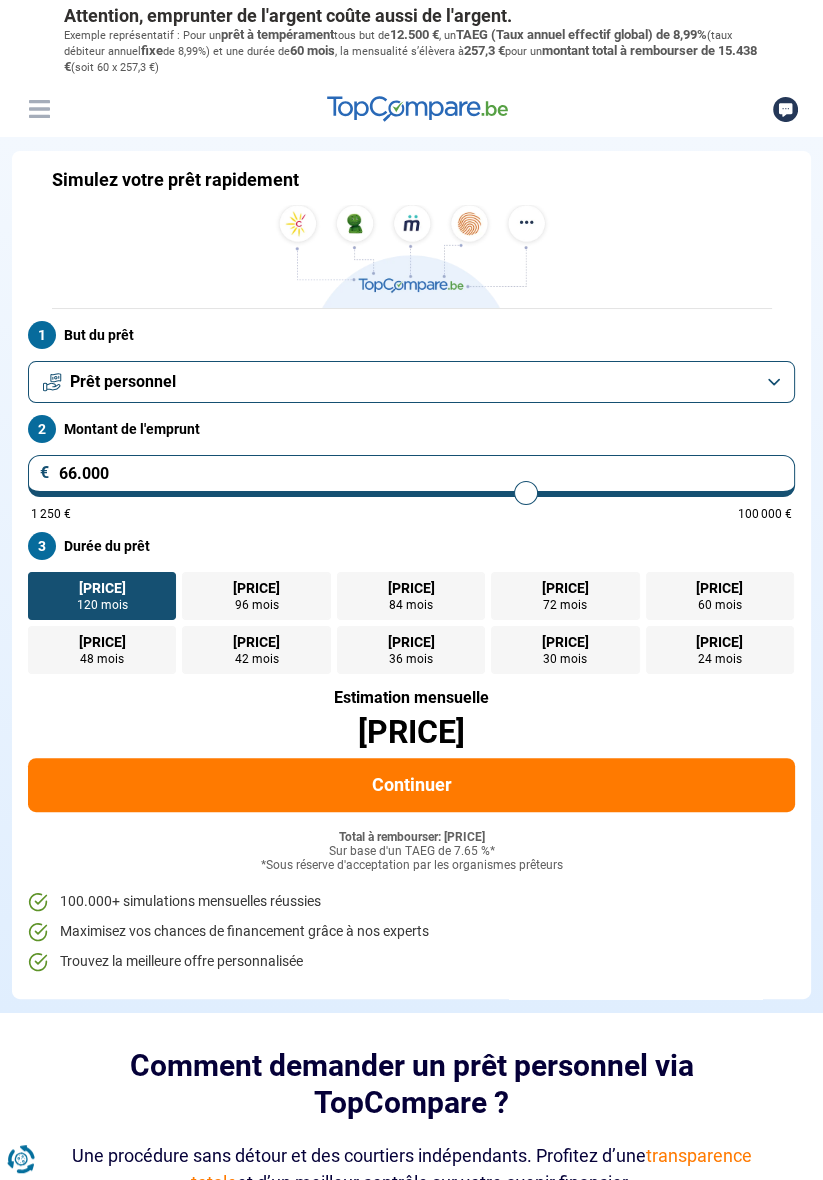type on "66000" 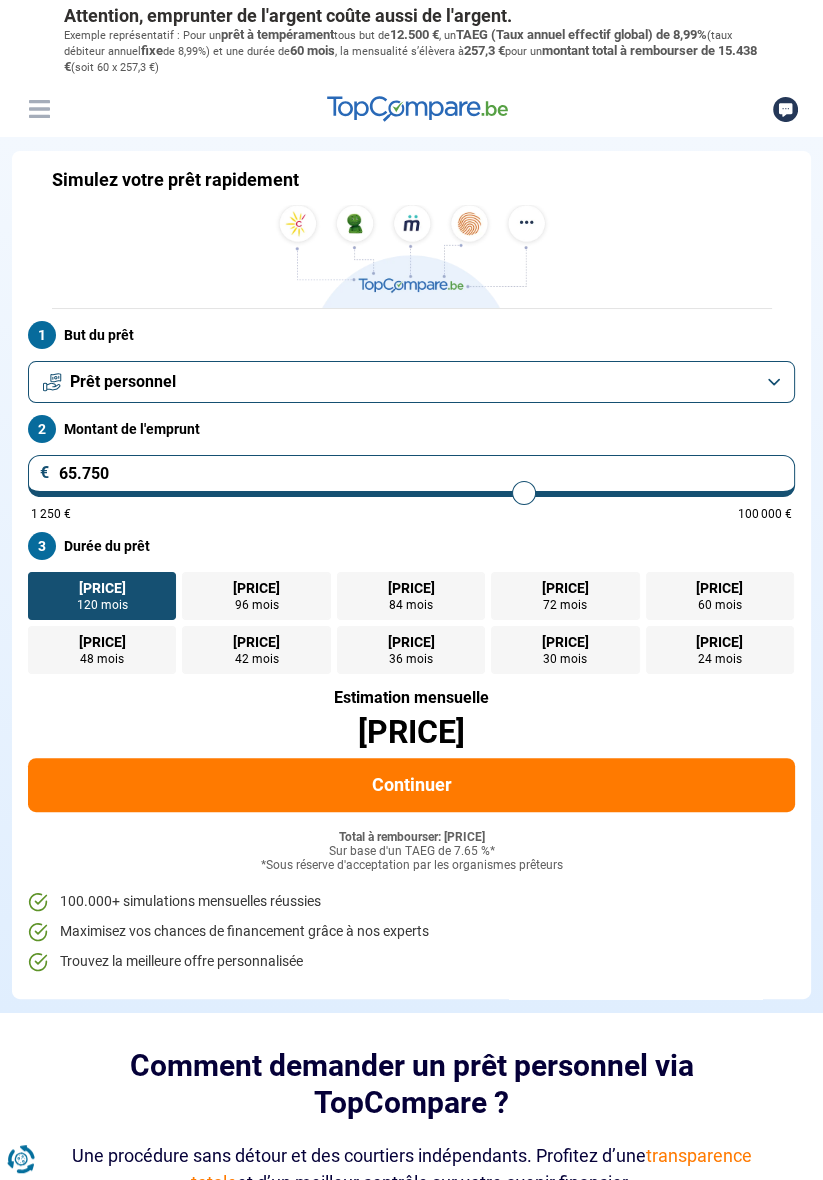 type on "66.000" 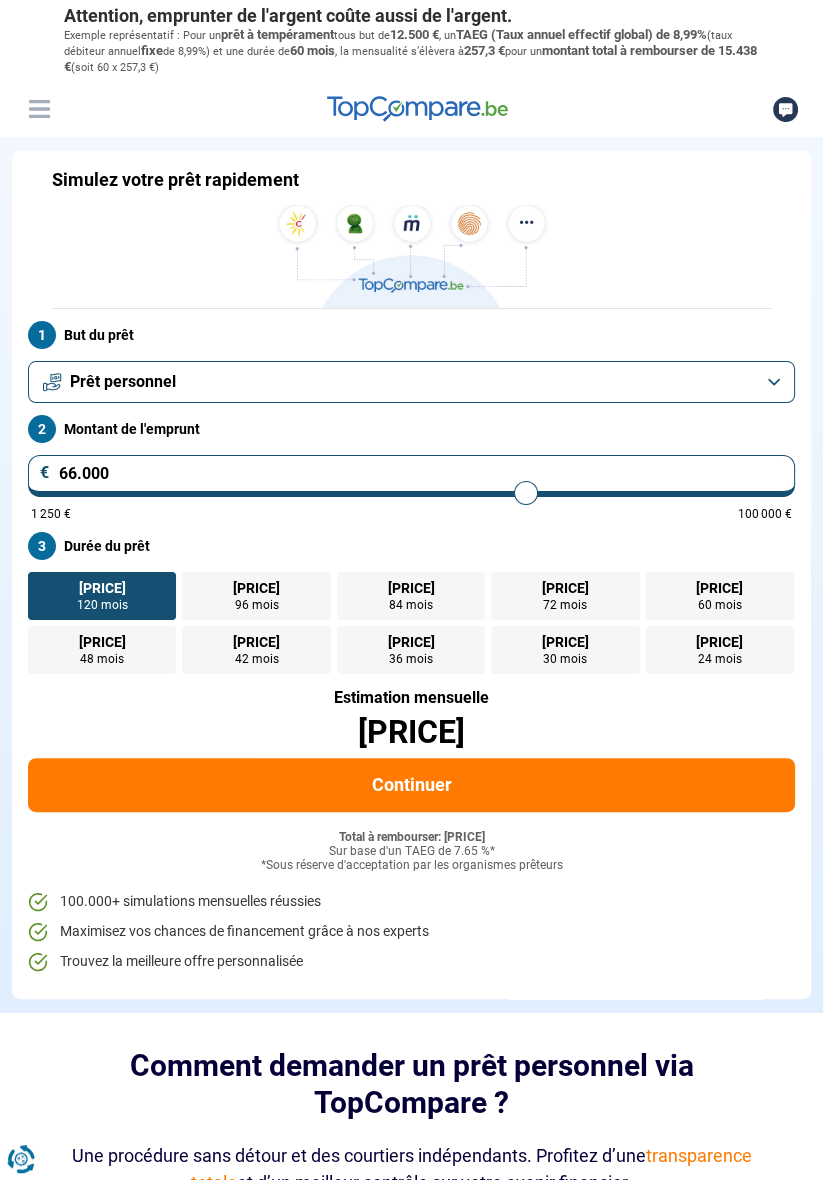 type on "66.250" 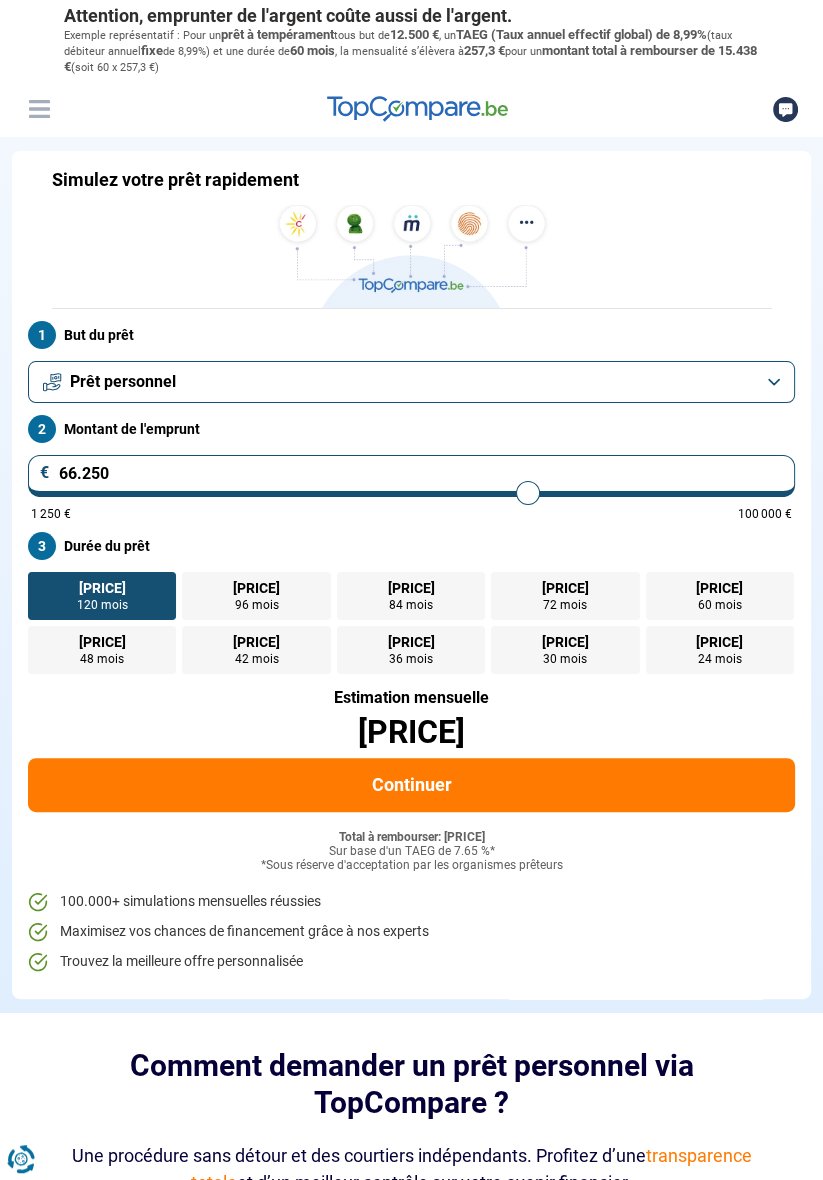 type on "66.500" 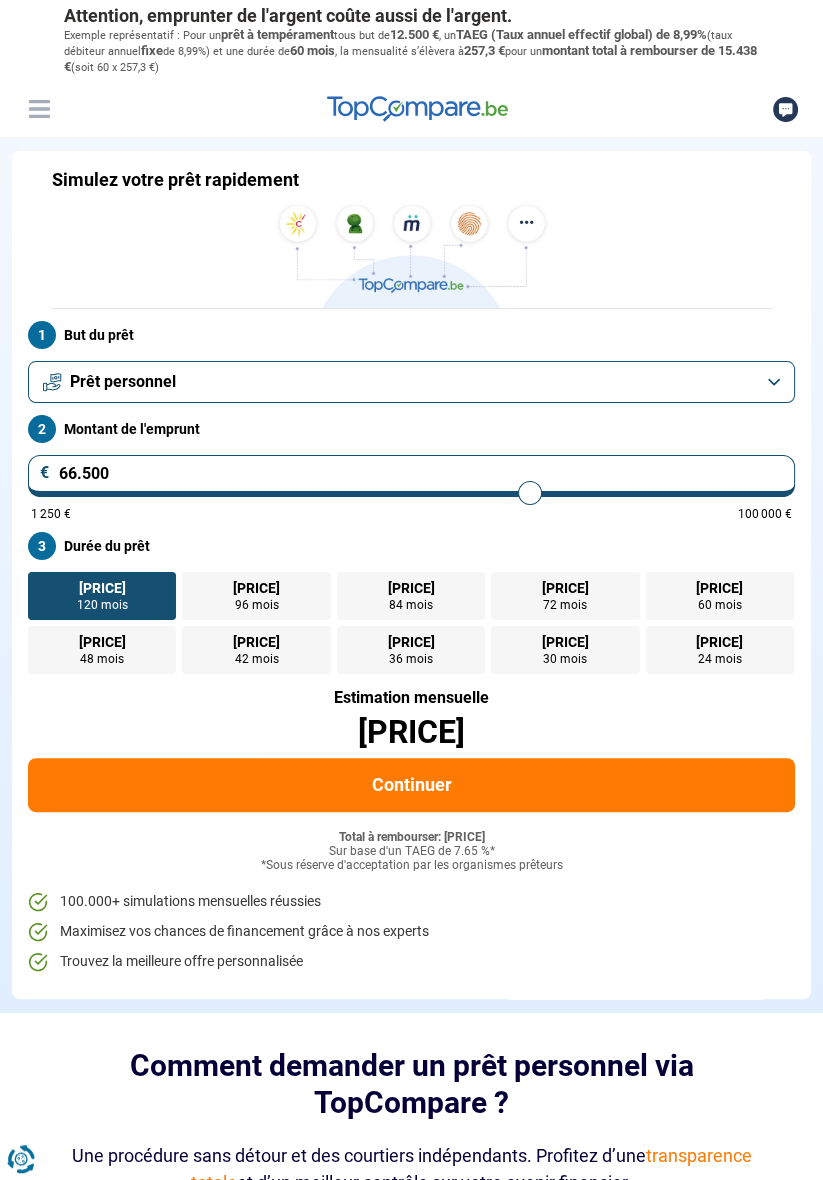 type on "66.750" 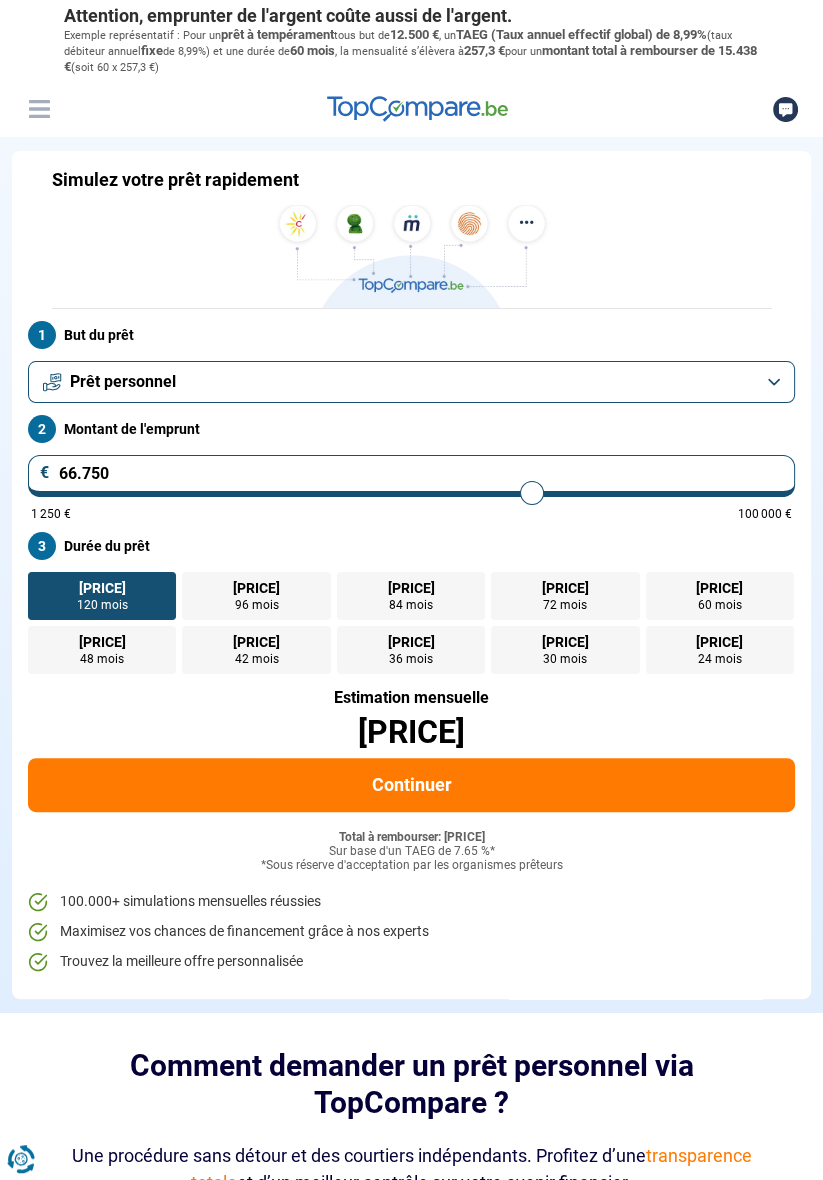 type on "67.000" 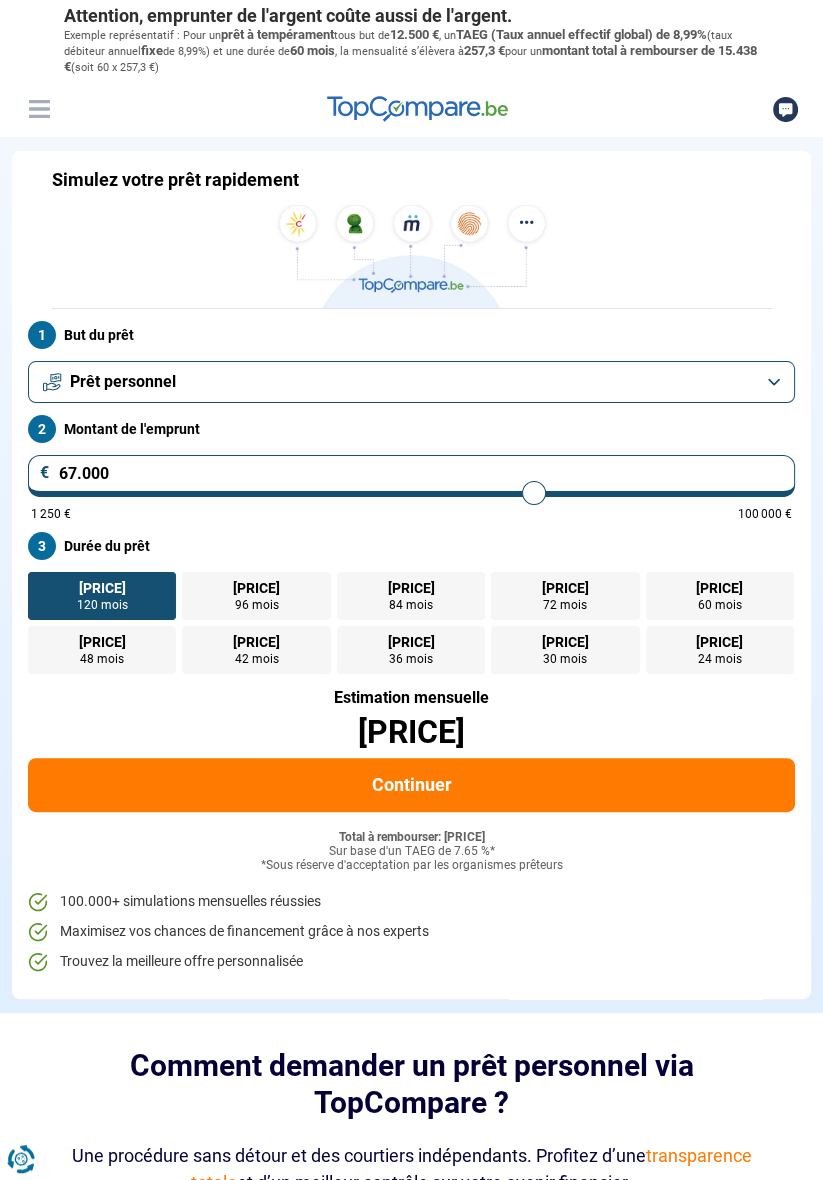 type on "67.250" 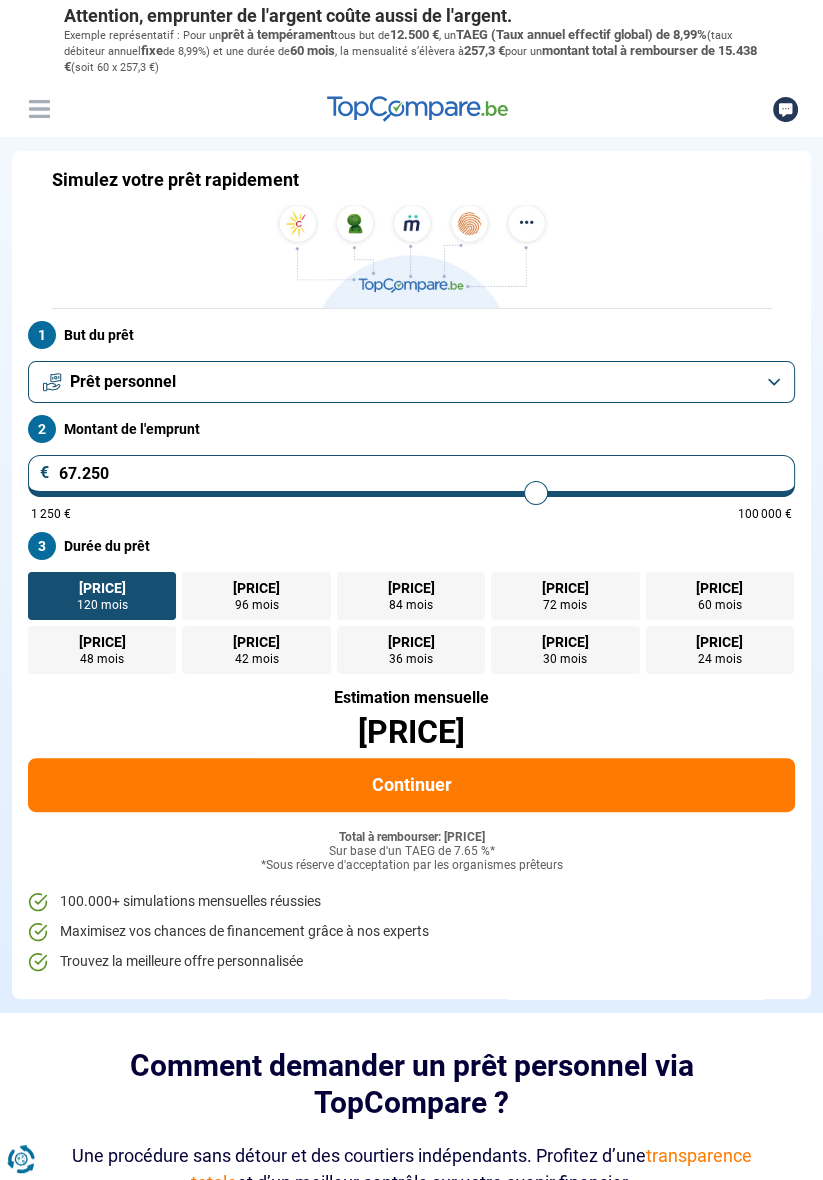 type on "67.500" 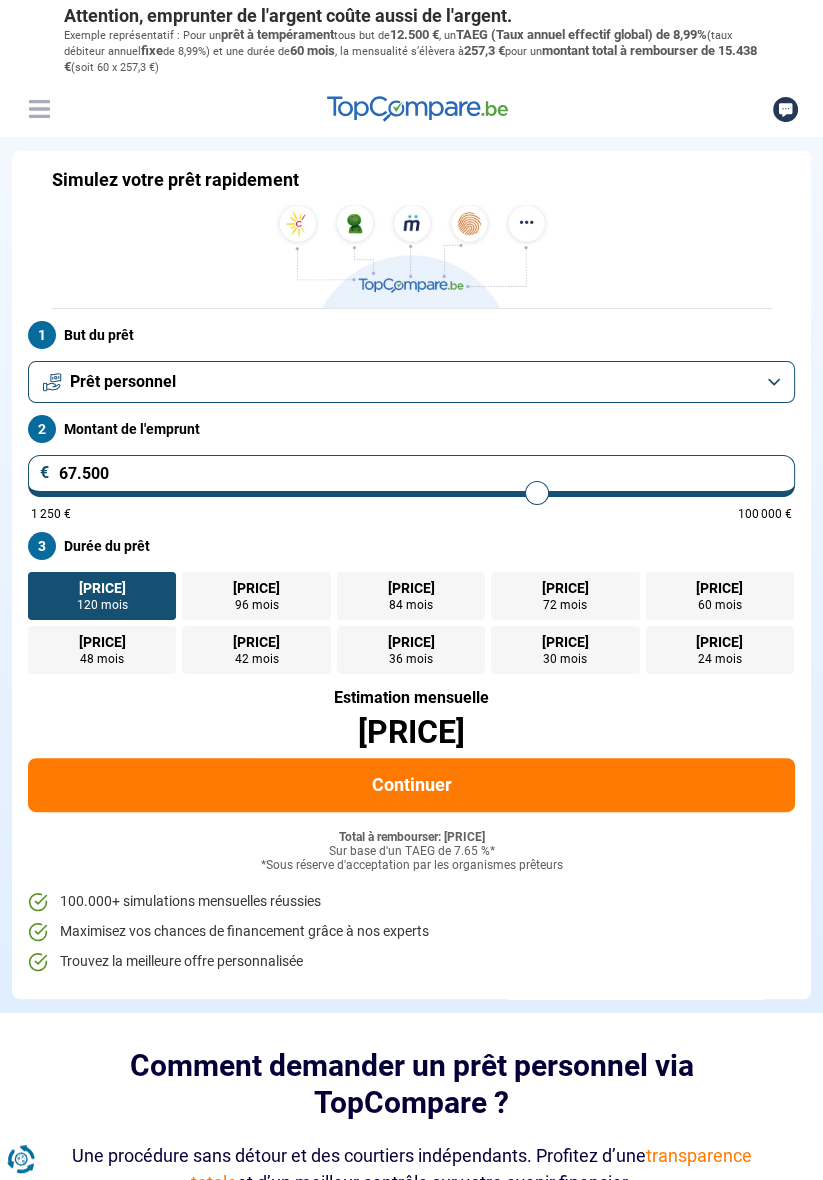 type on "67.750" 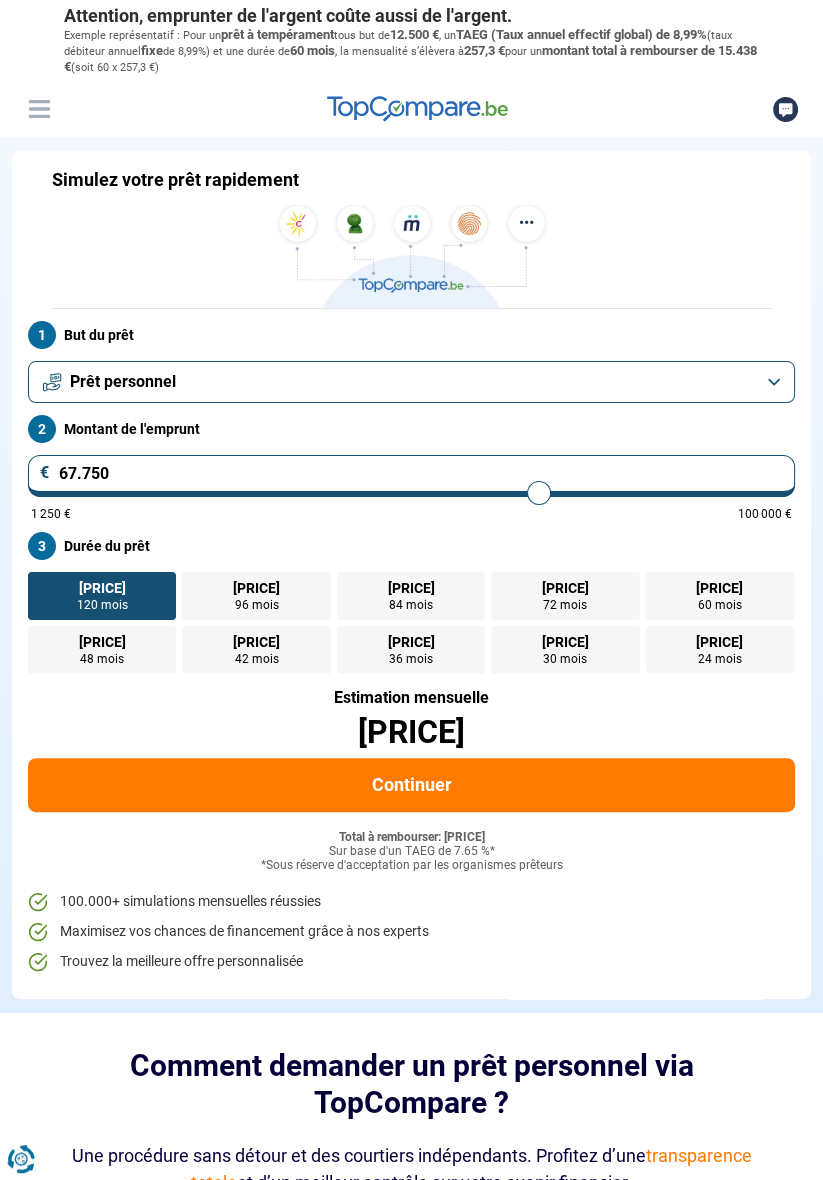 type on "68.000" 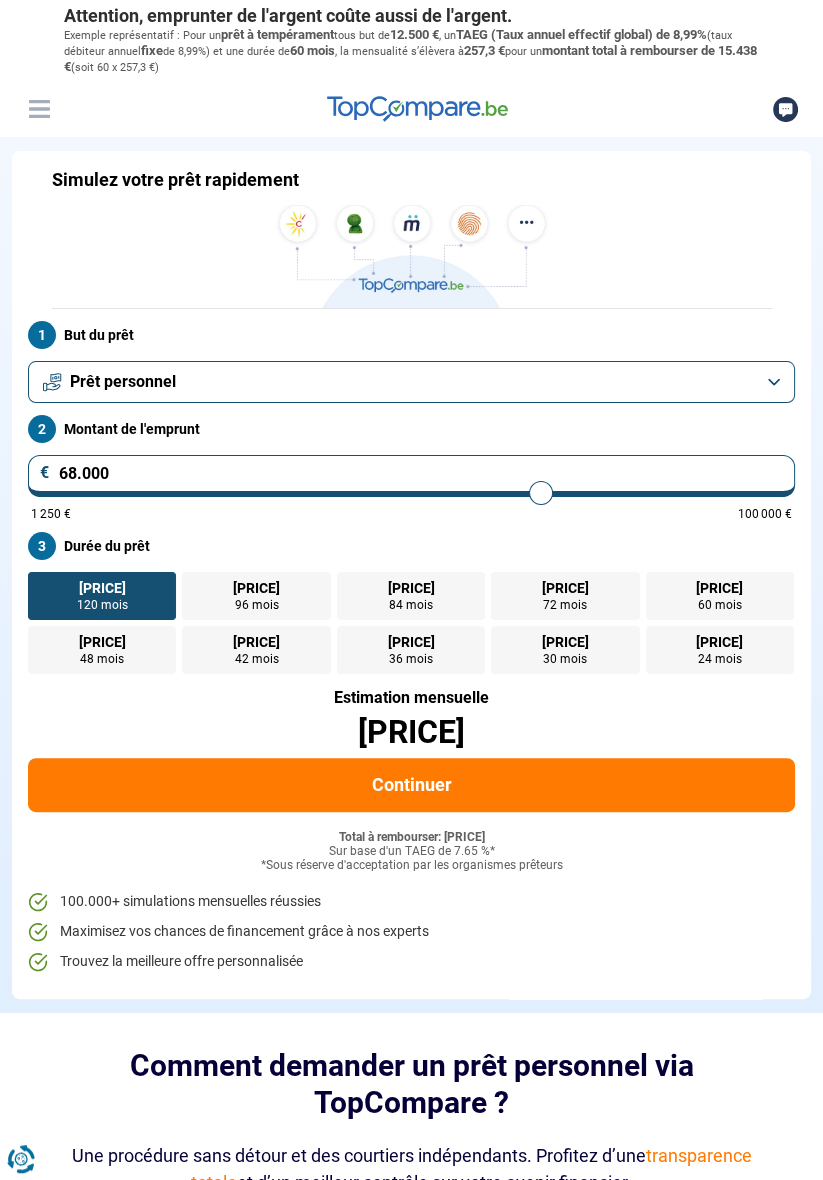 type on "68.250" 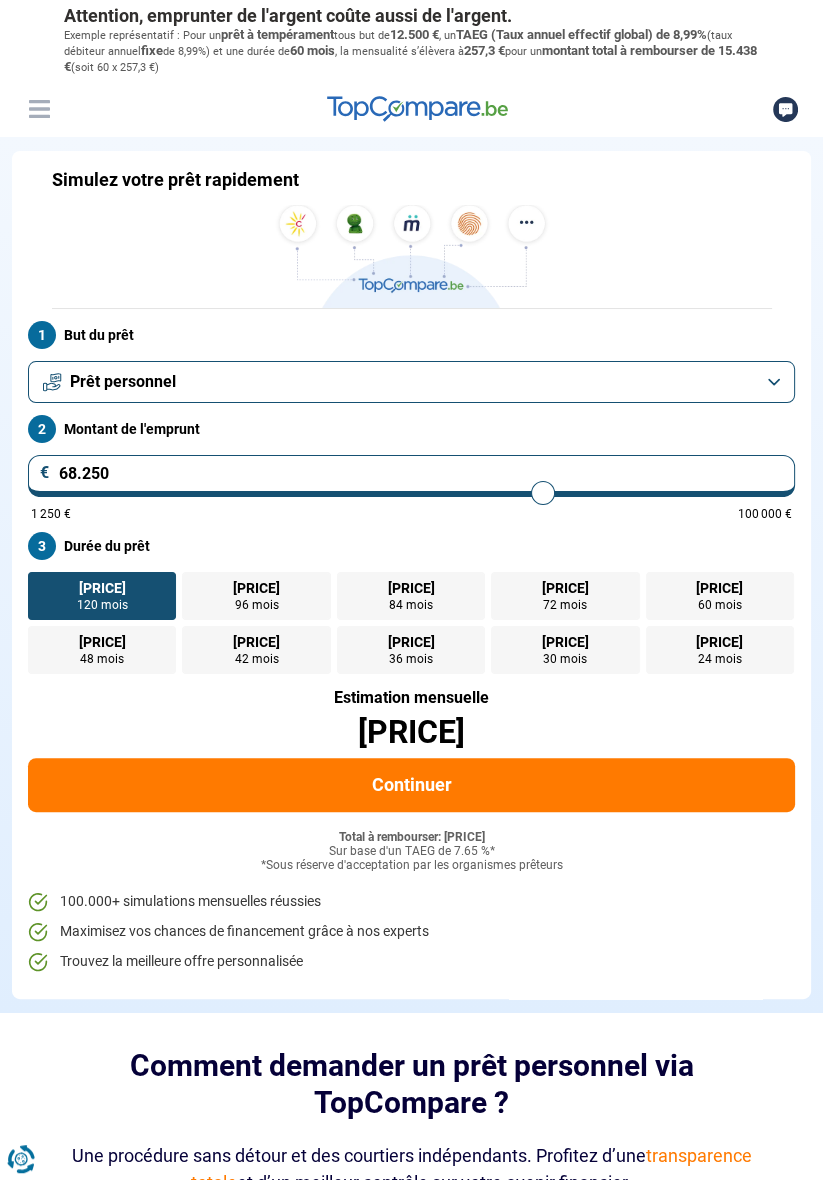type on "68.500" 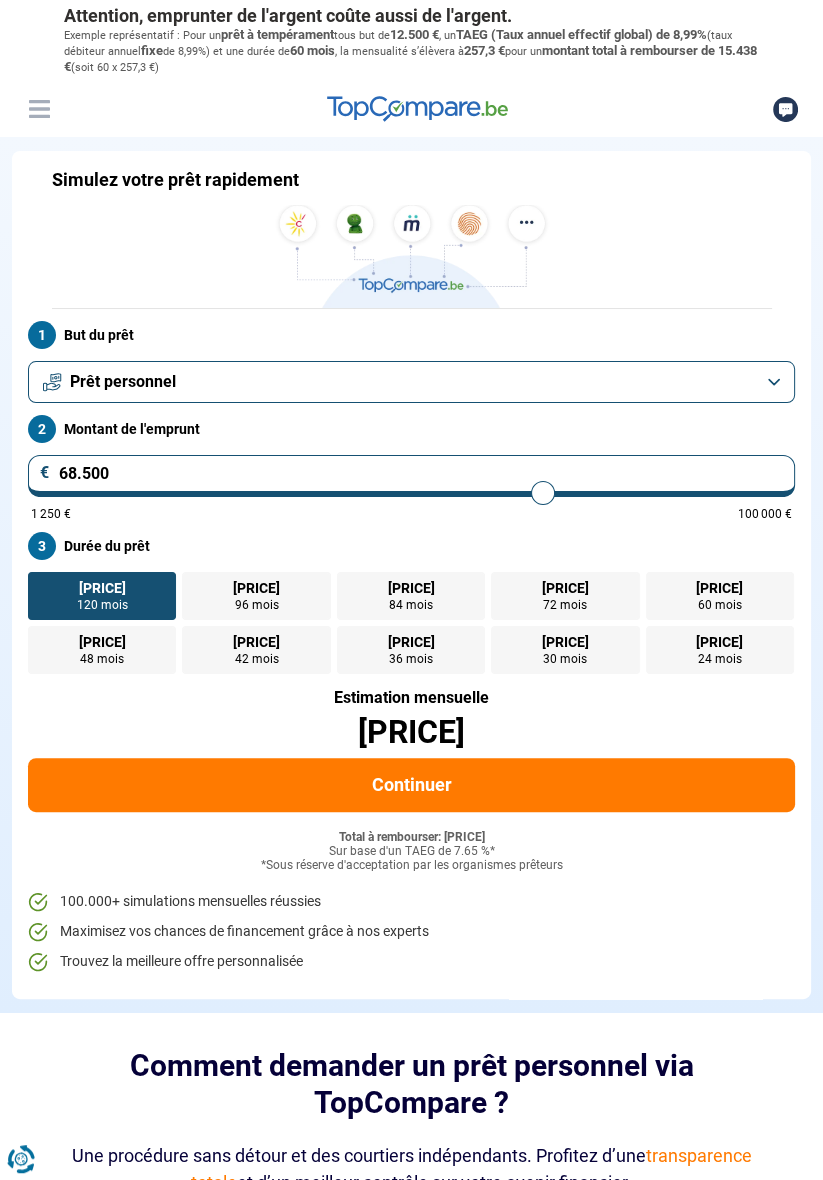 type on "68500" 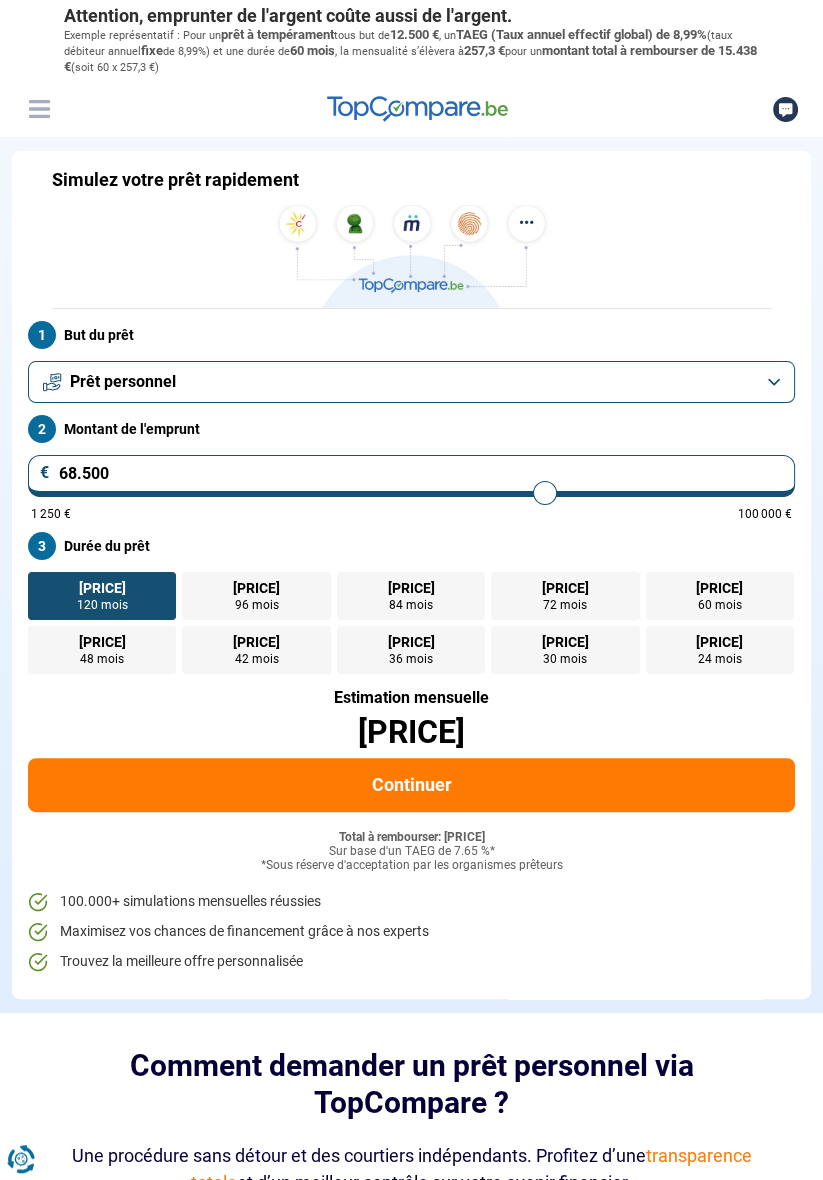 type on "68.750" 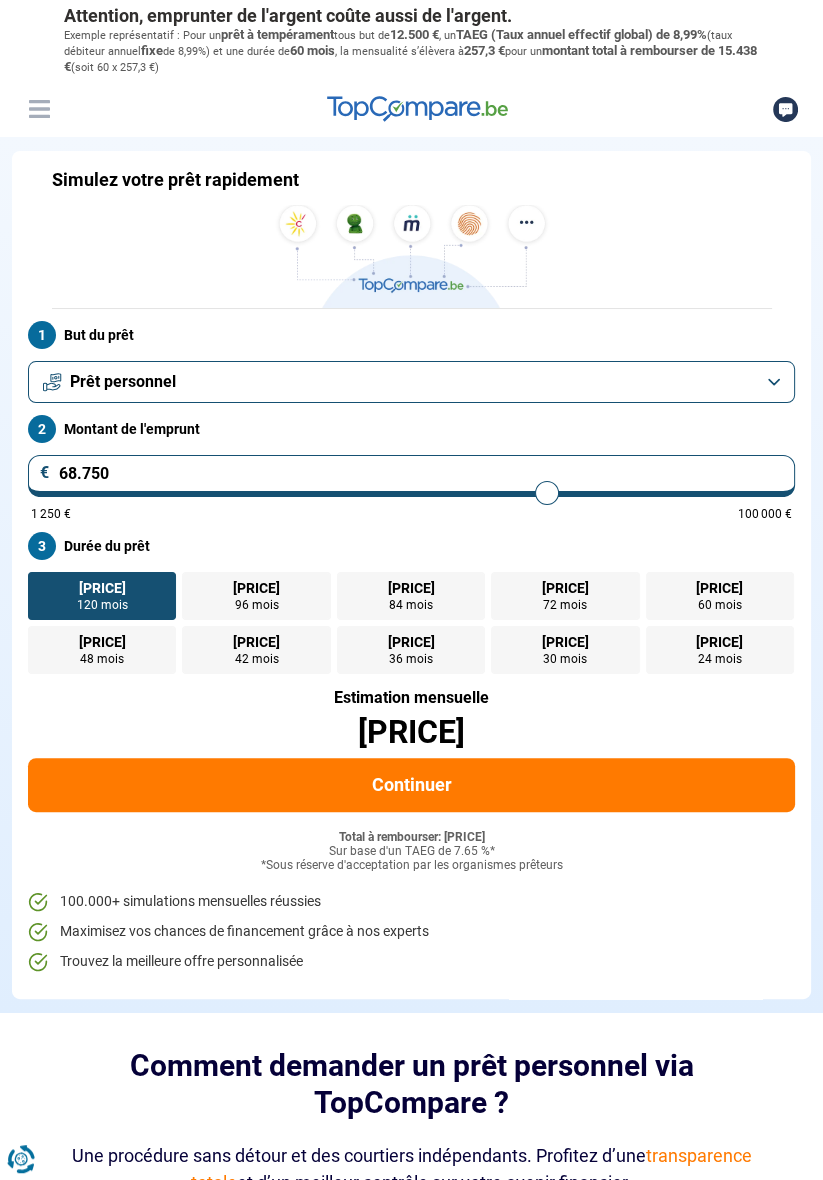 type on "69.000" 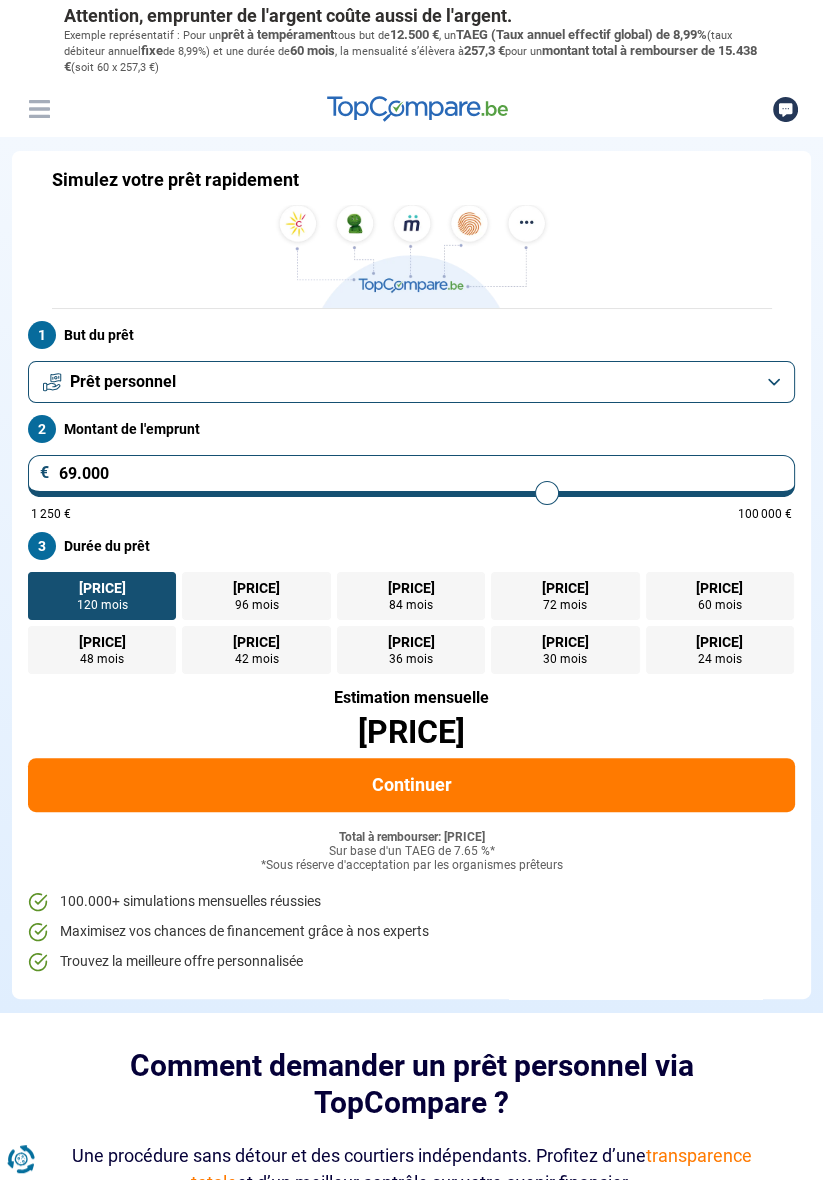 type on "69000" 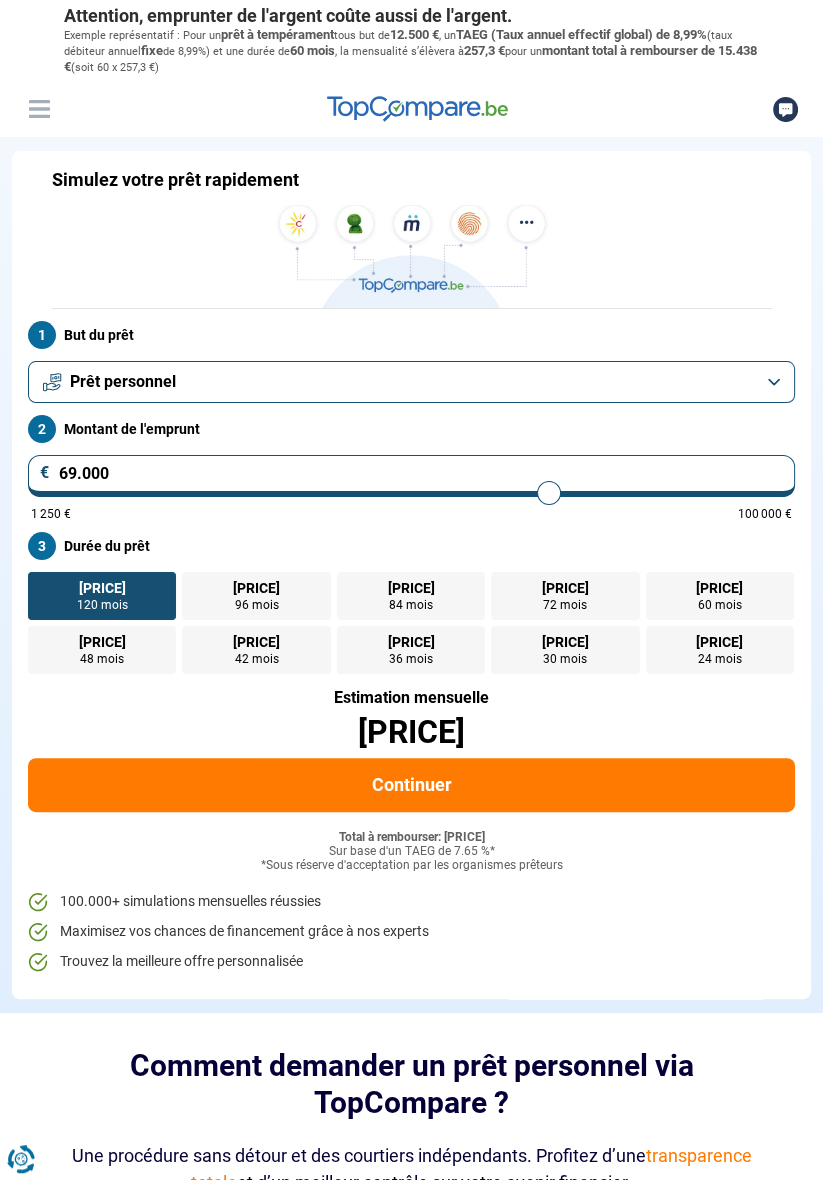 type on "69.250" 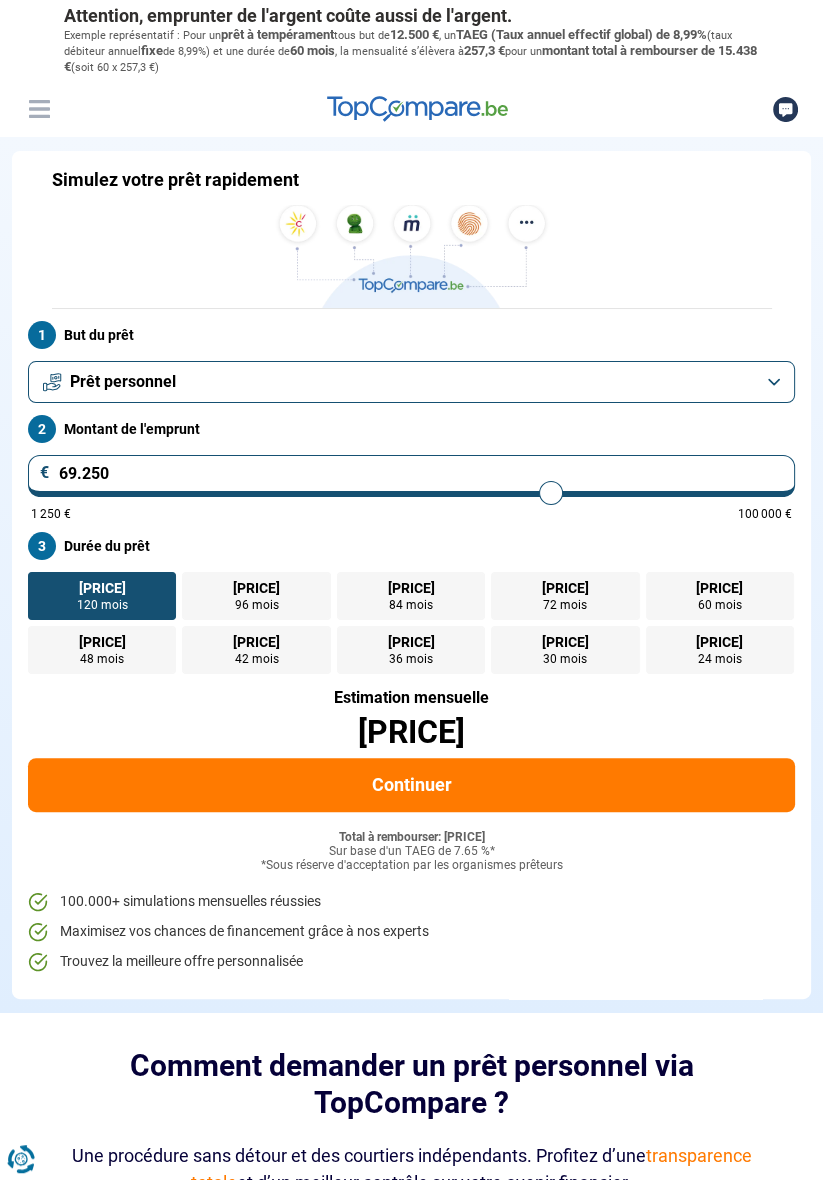 type on "69.500" 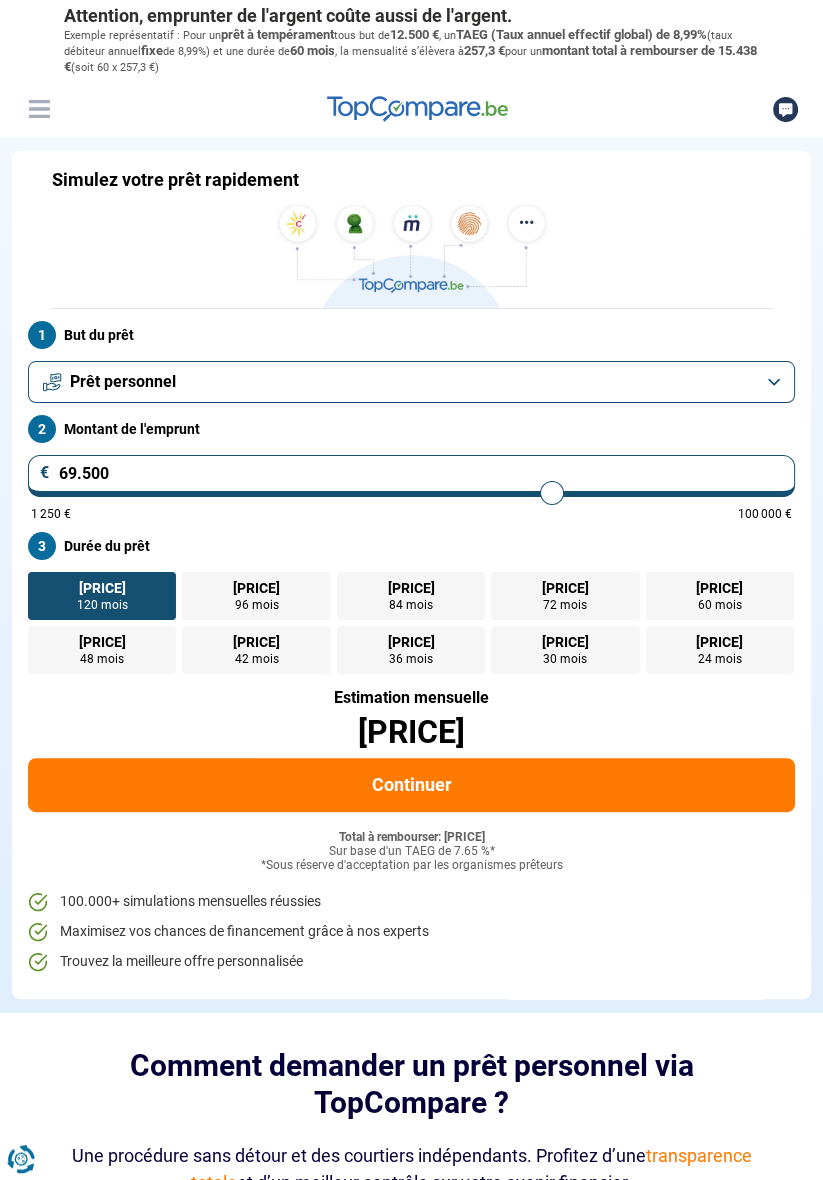 type on "69.750" 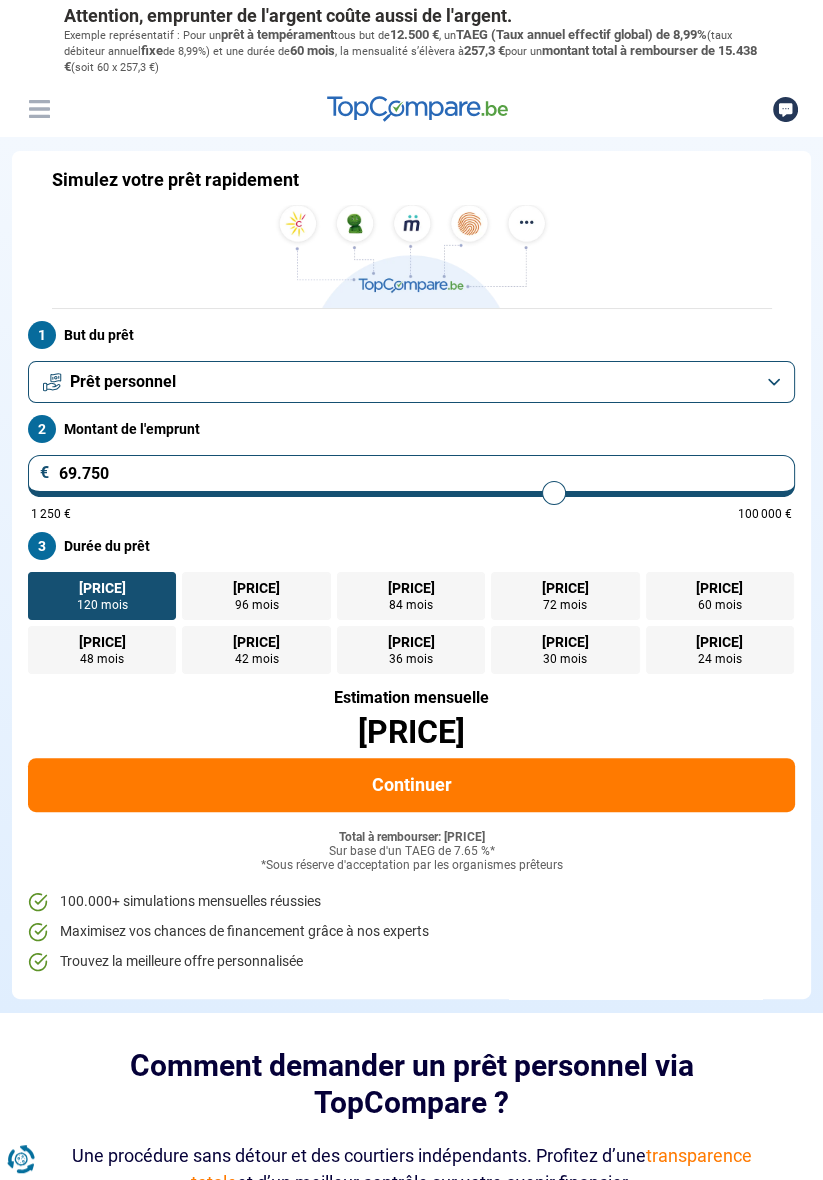 type on "70.000" 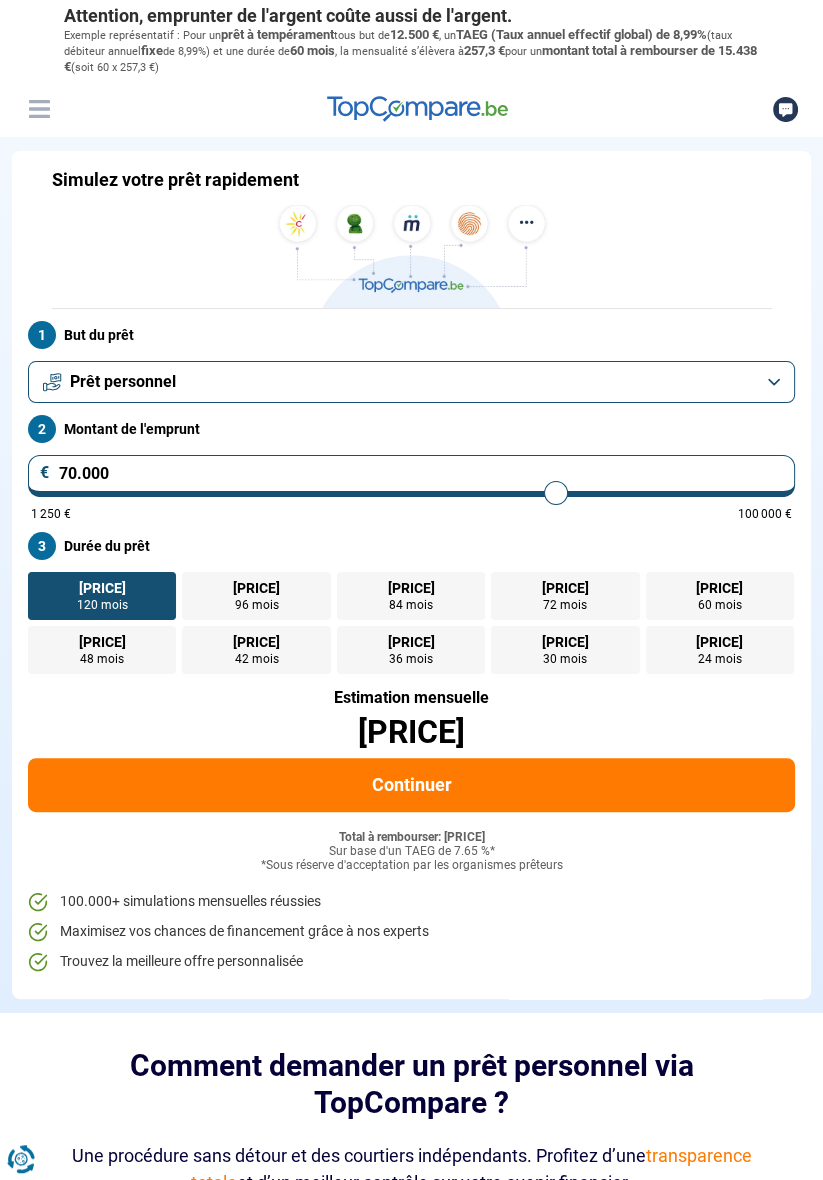 type on "70.250" 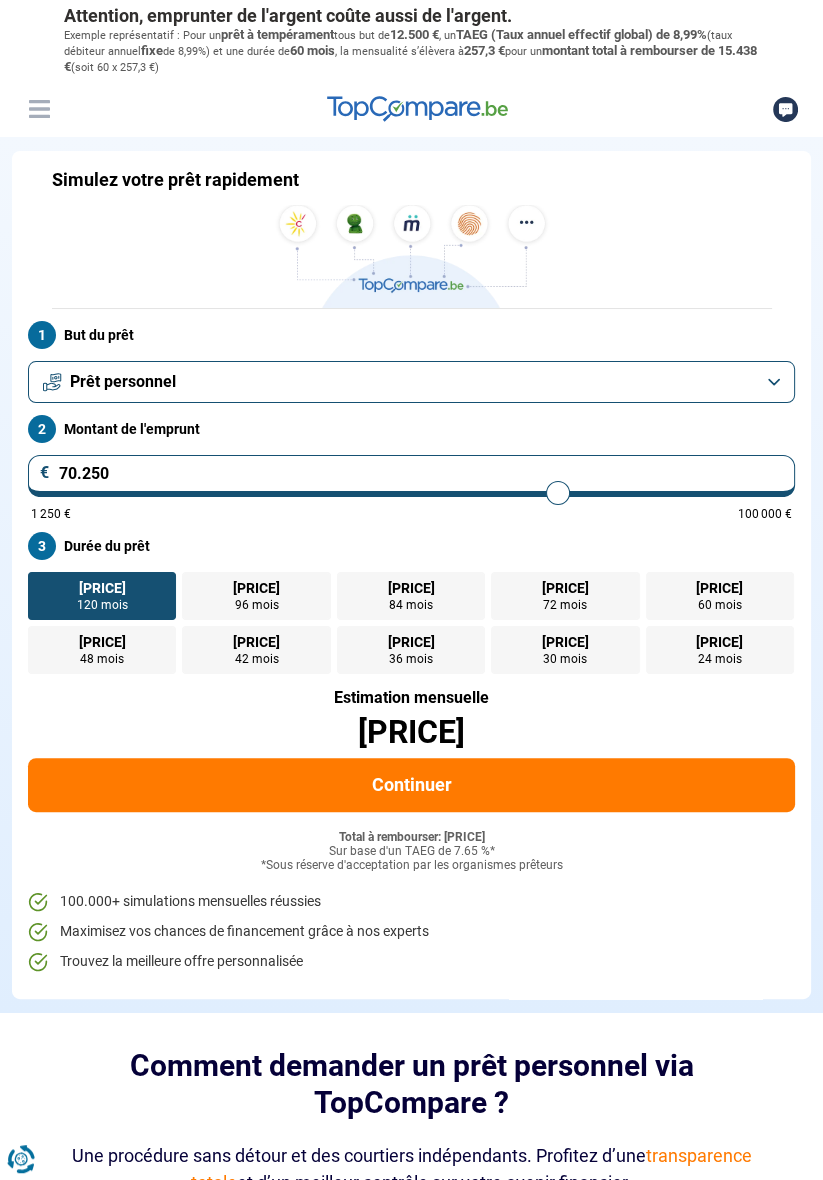 type on "70.500" 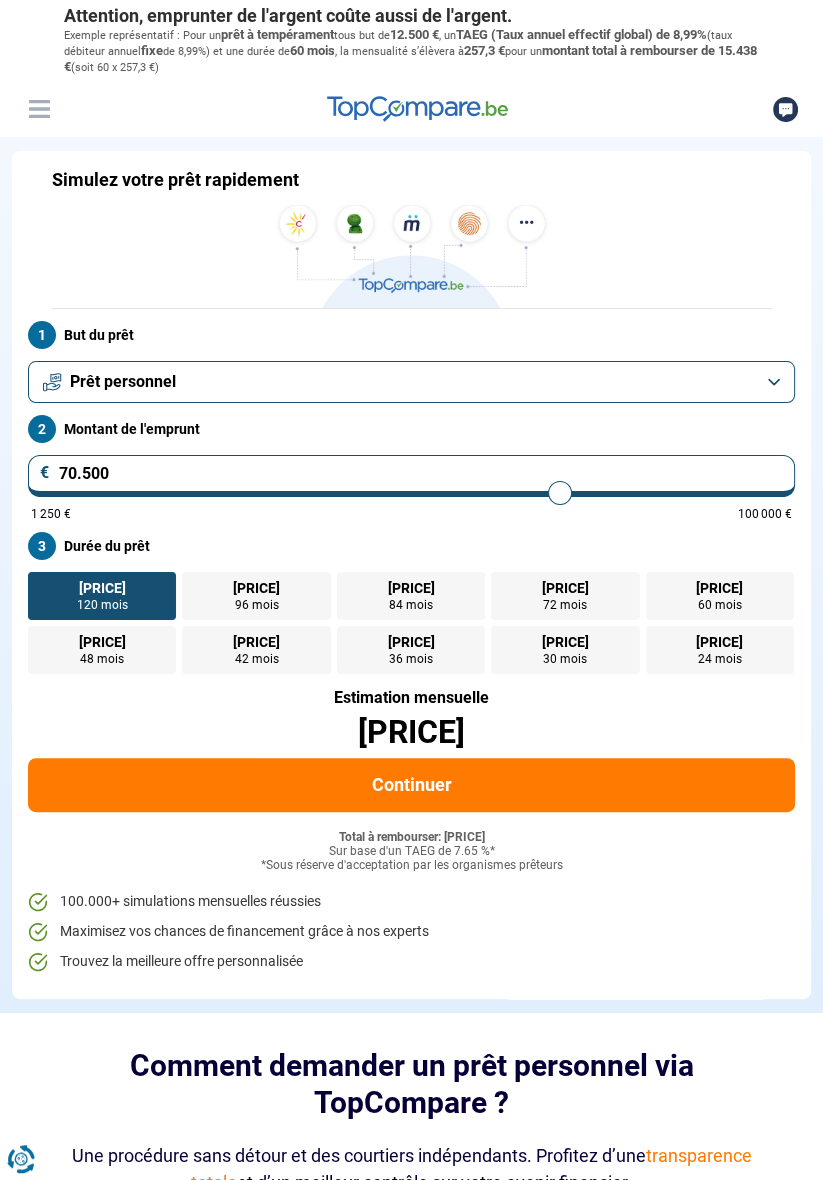 type on "70.250" 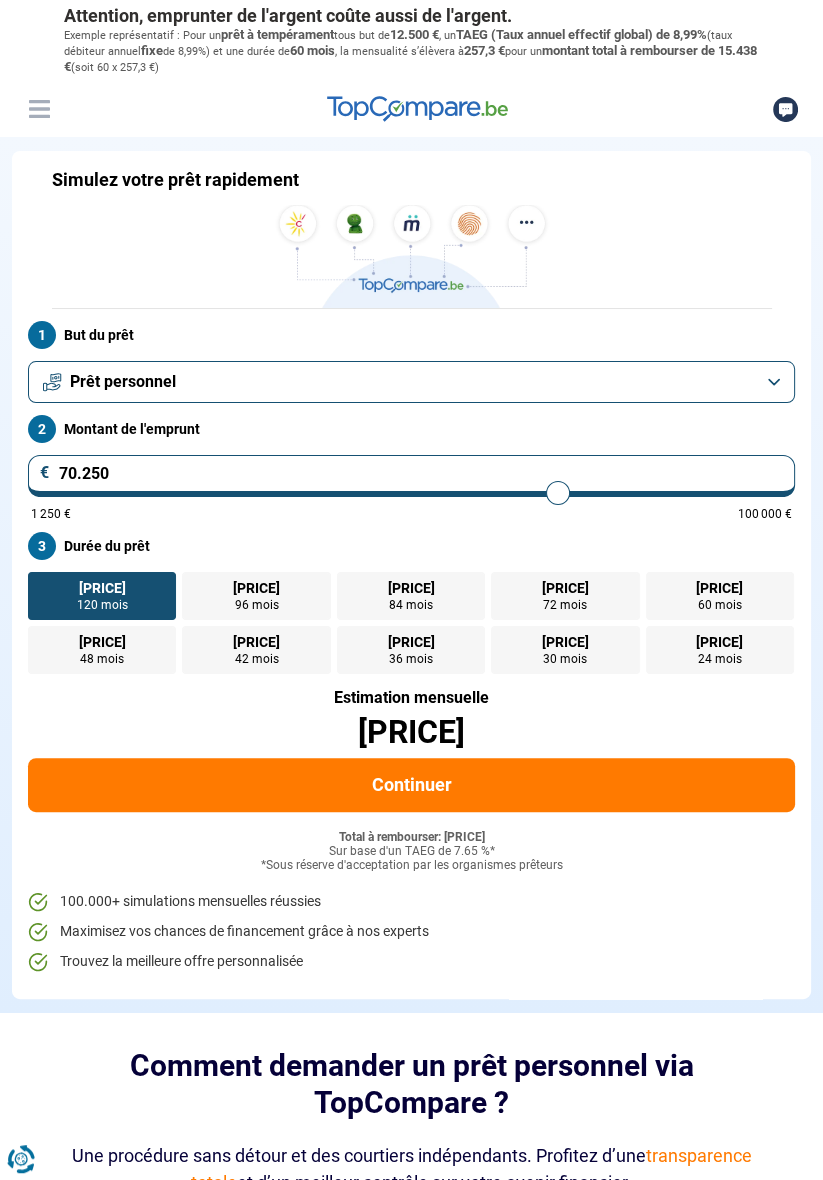 type on "70250" 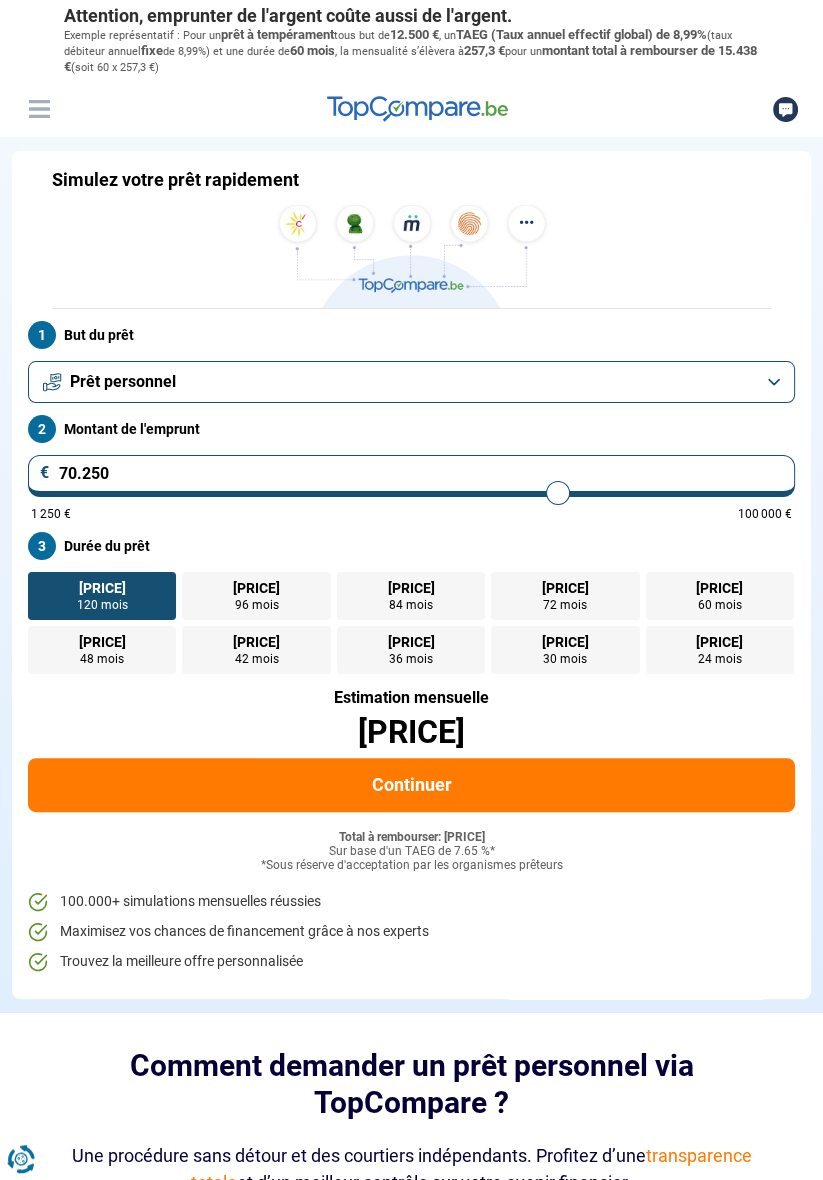 type on "70.000" 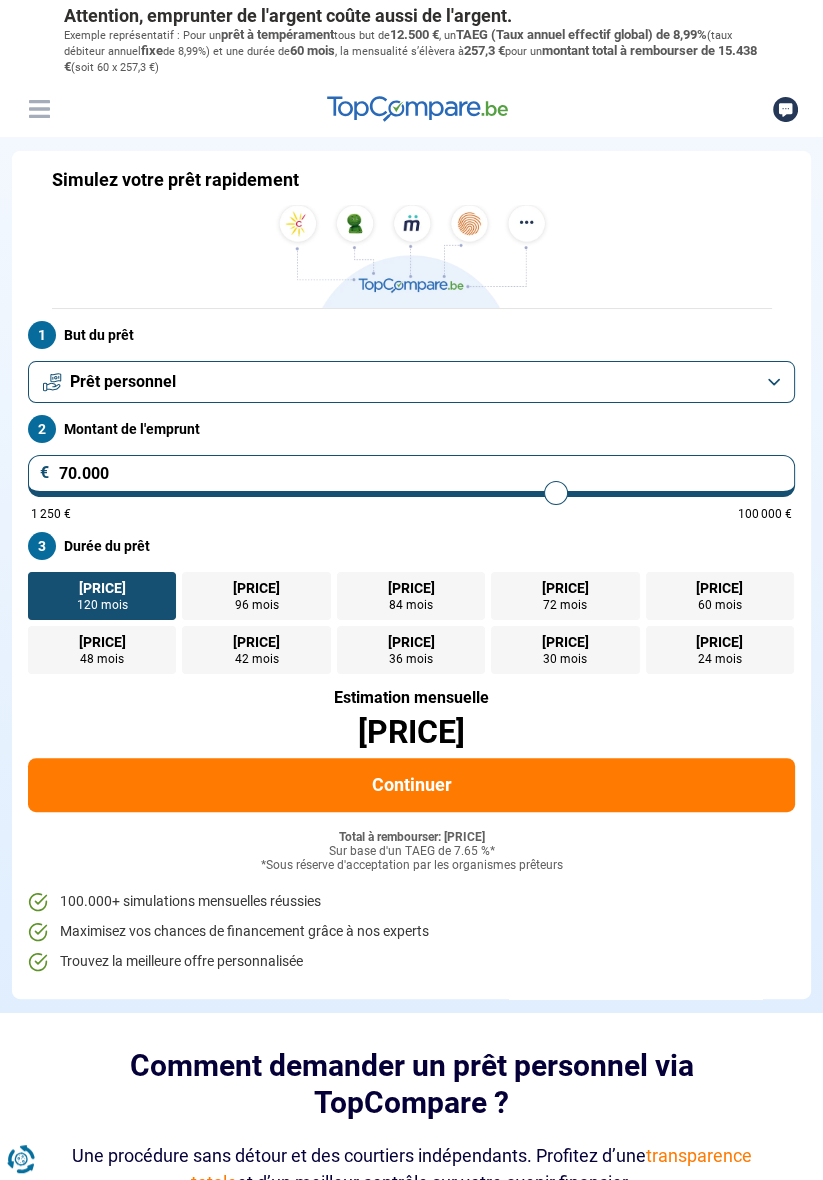 type on "69.750" 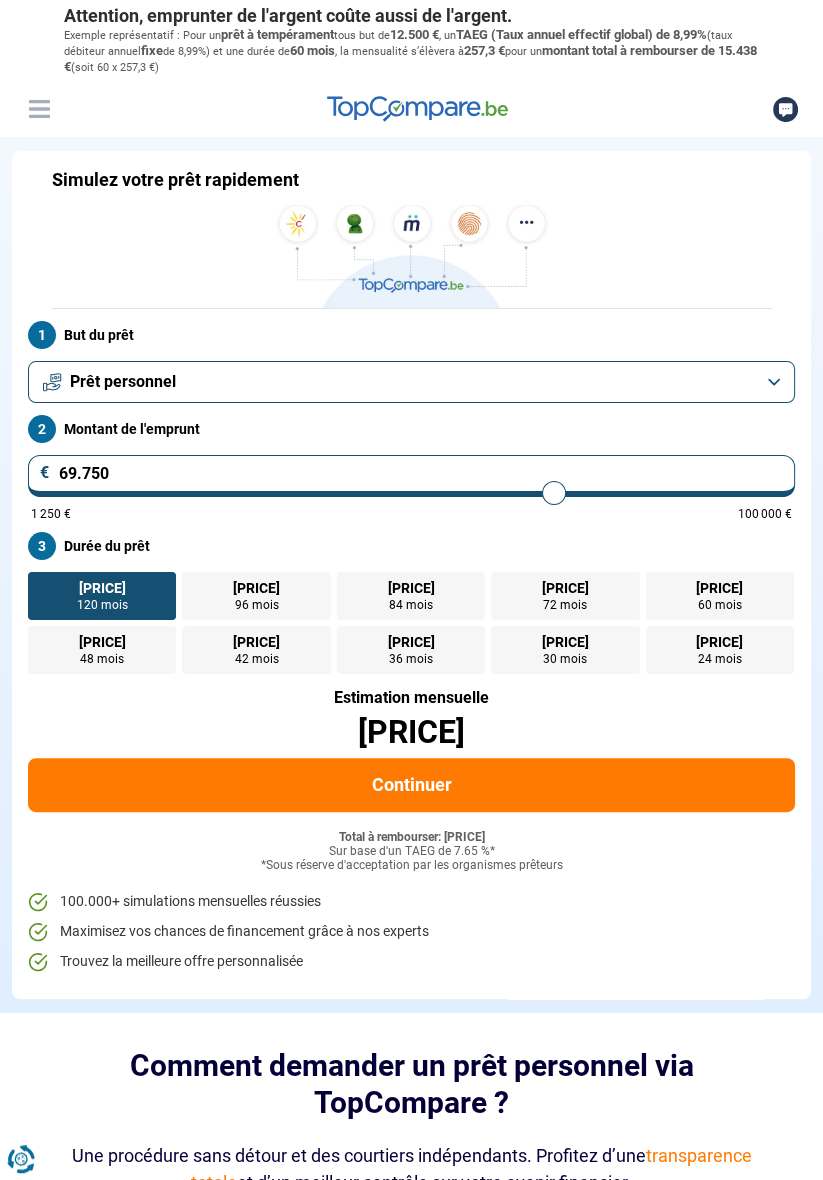 type on "69.500" 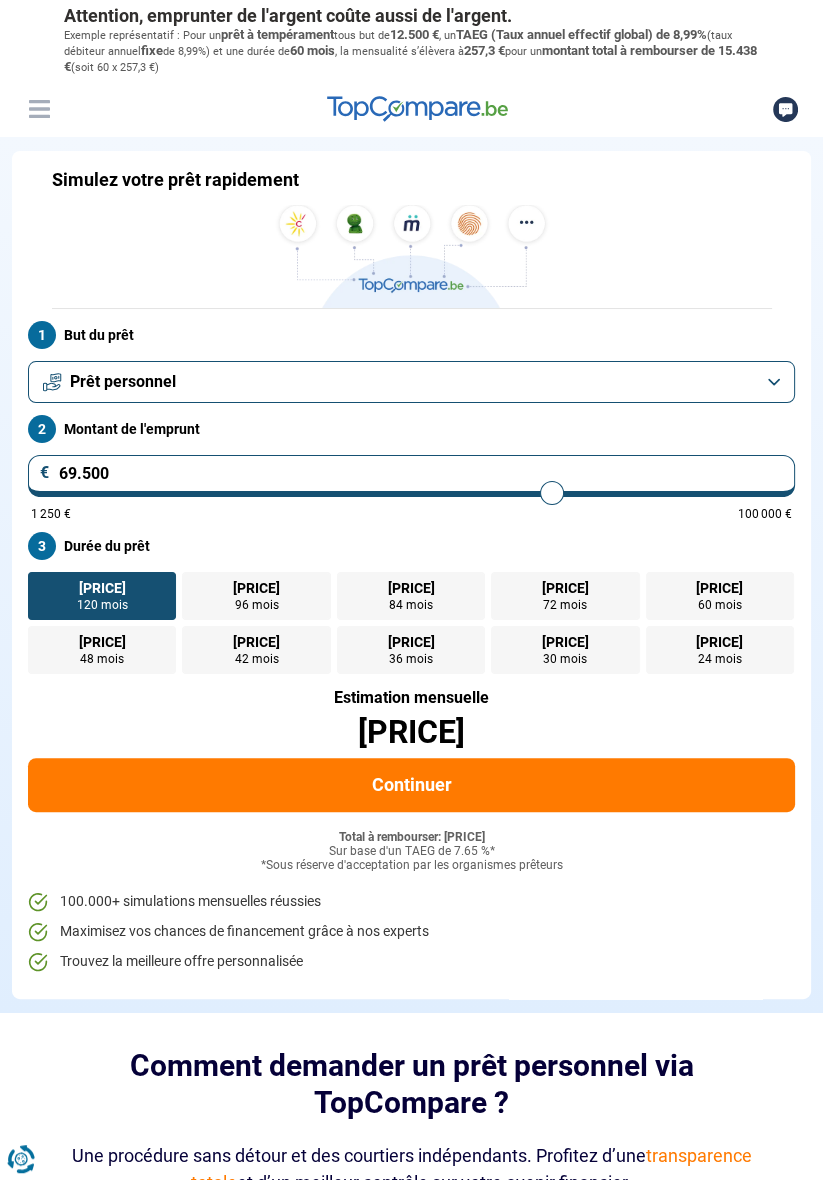 type on "69.250" 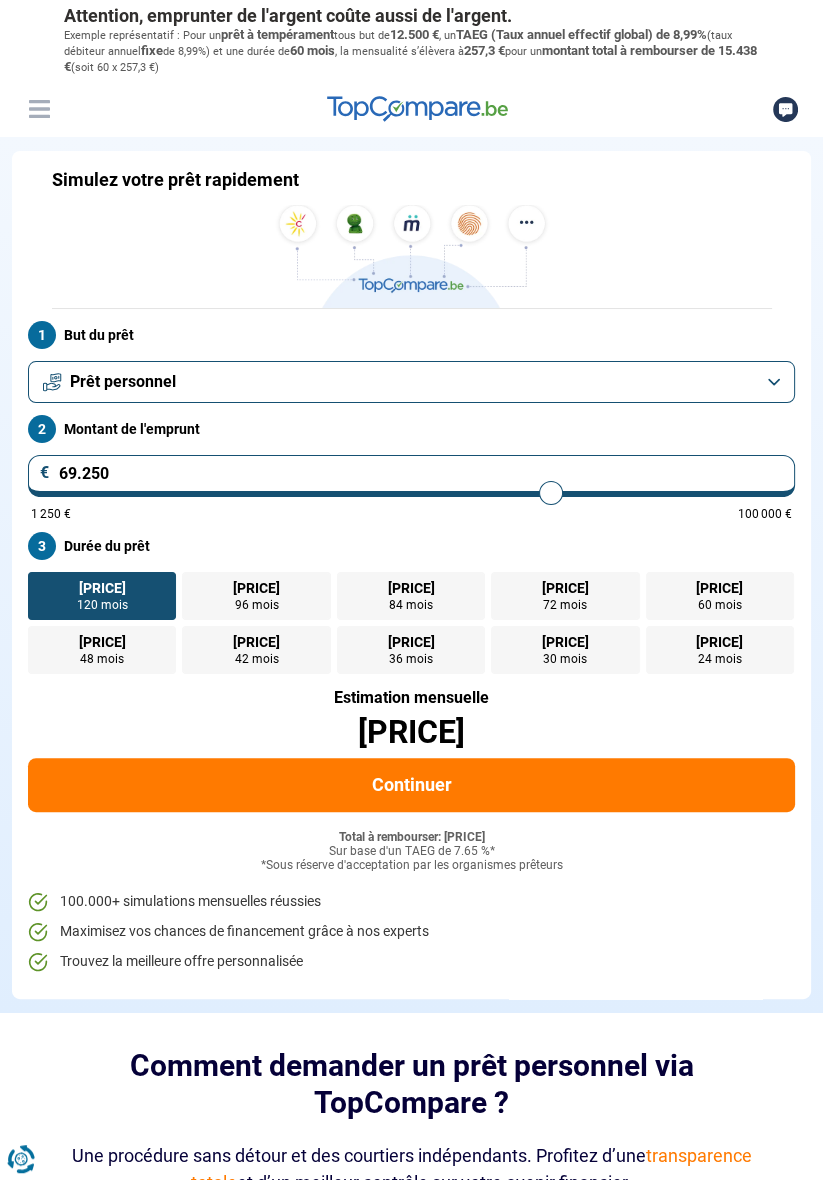 type on "69.000" 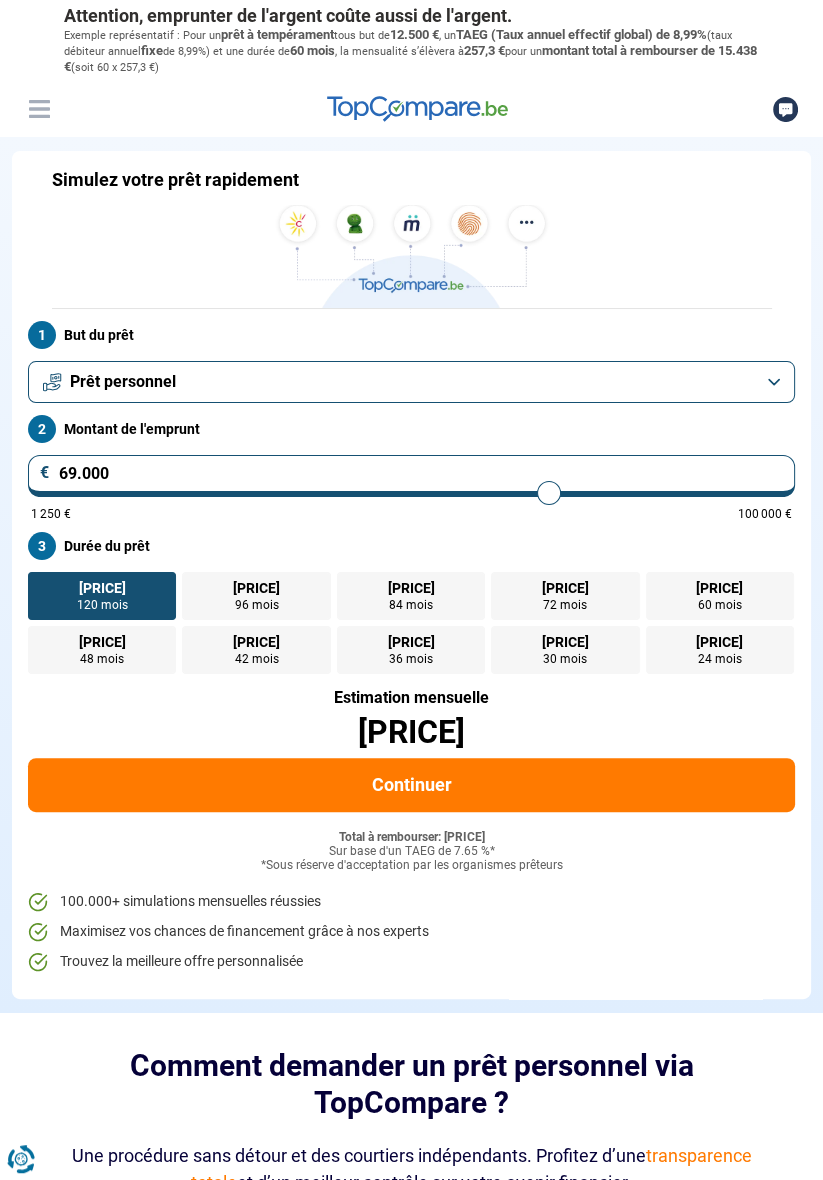 type on "68.750" 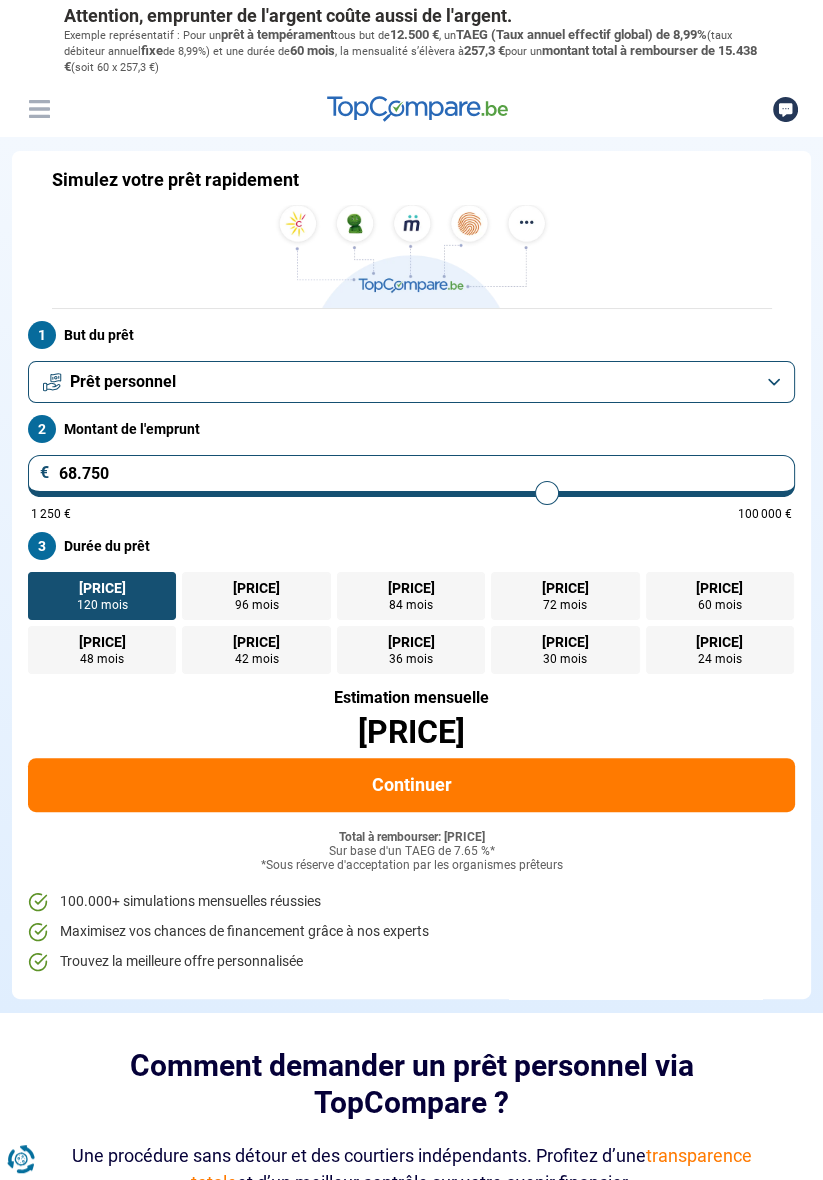 type on "68750" 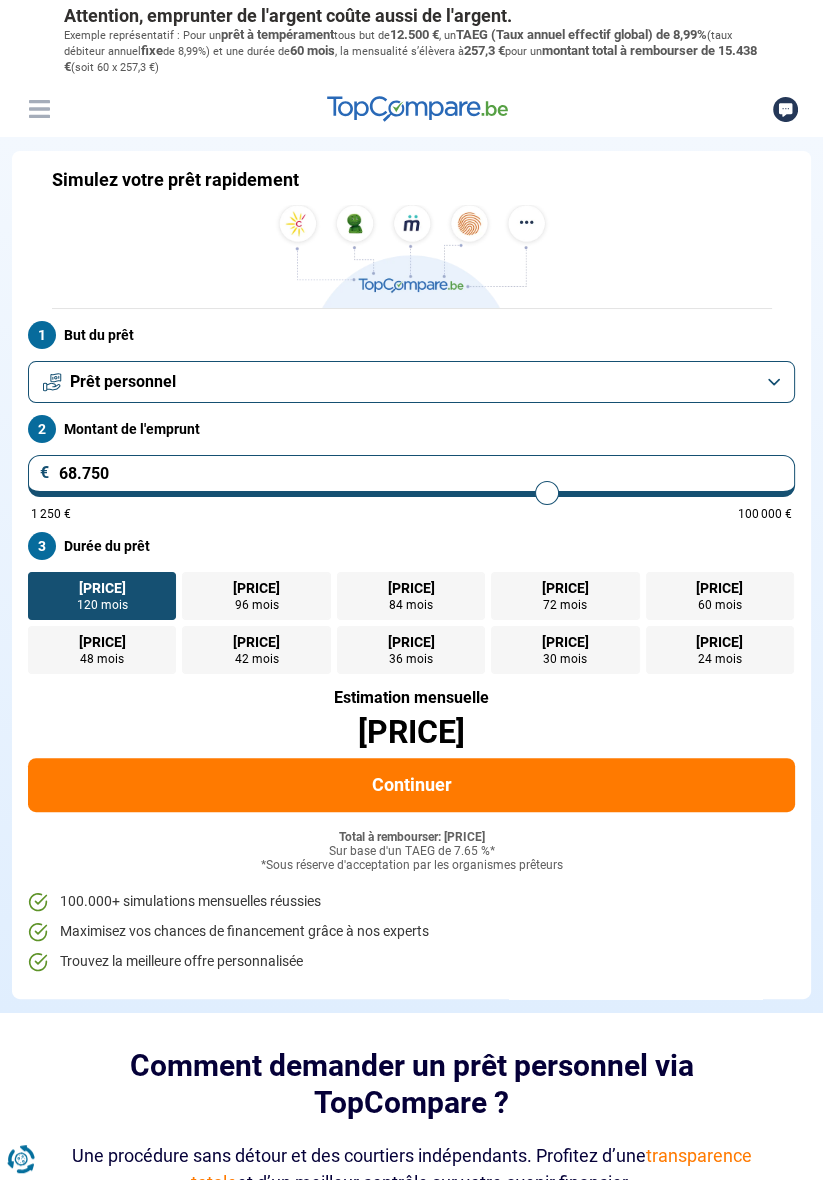 click on "Prêt personnel" at bounding box center [411, 382] 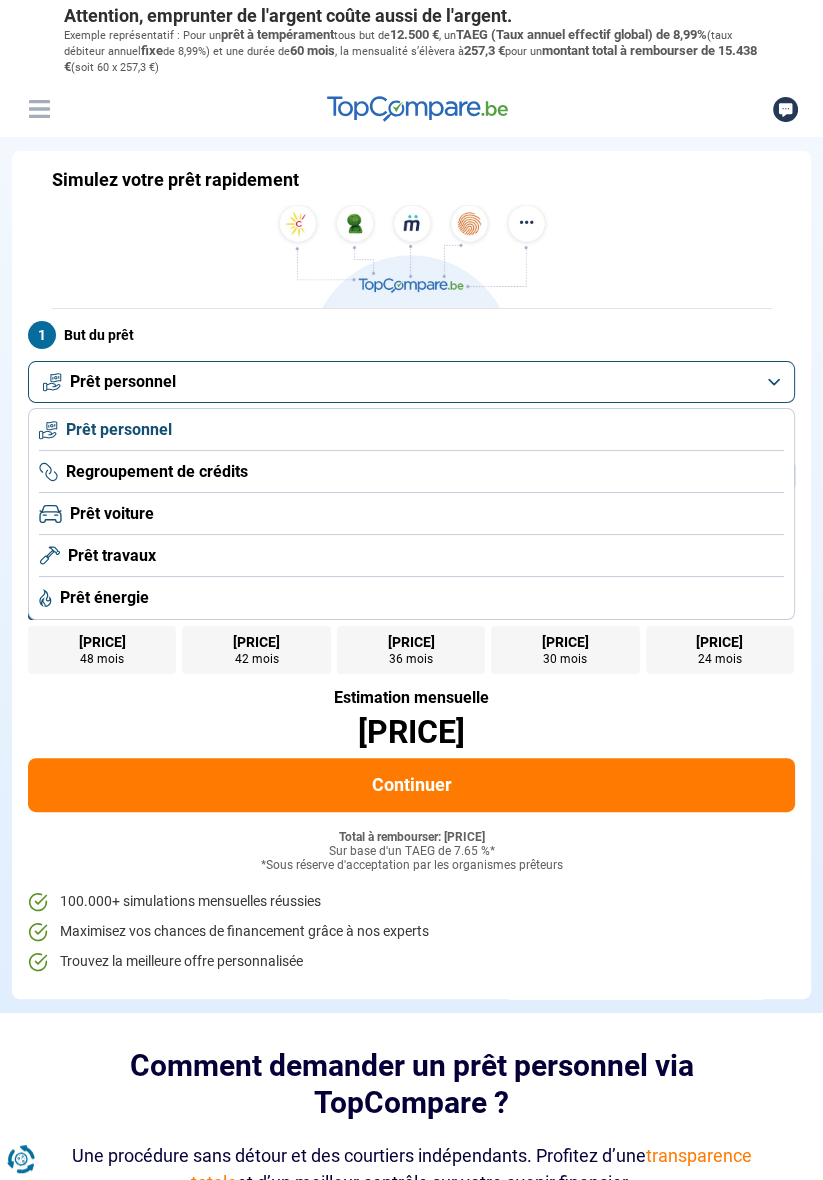 click on "Simulez votre prêt rapidement" at bounding box center [412, 239] 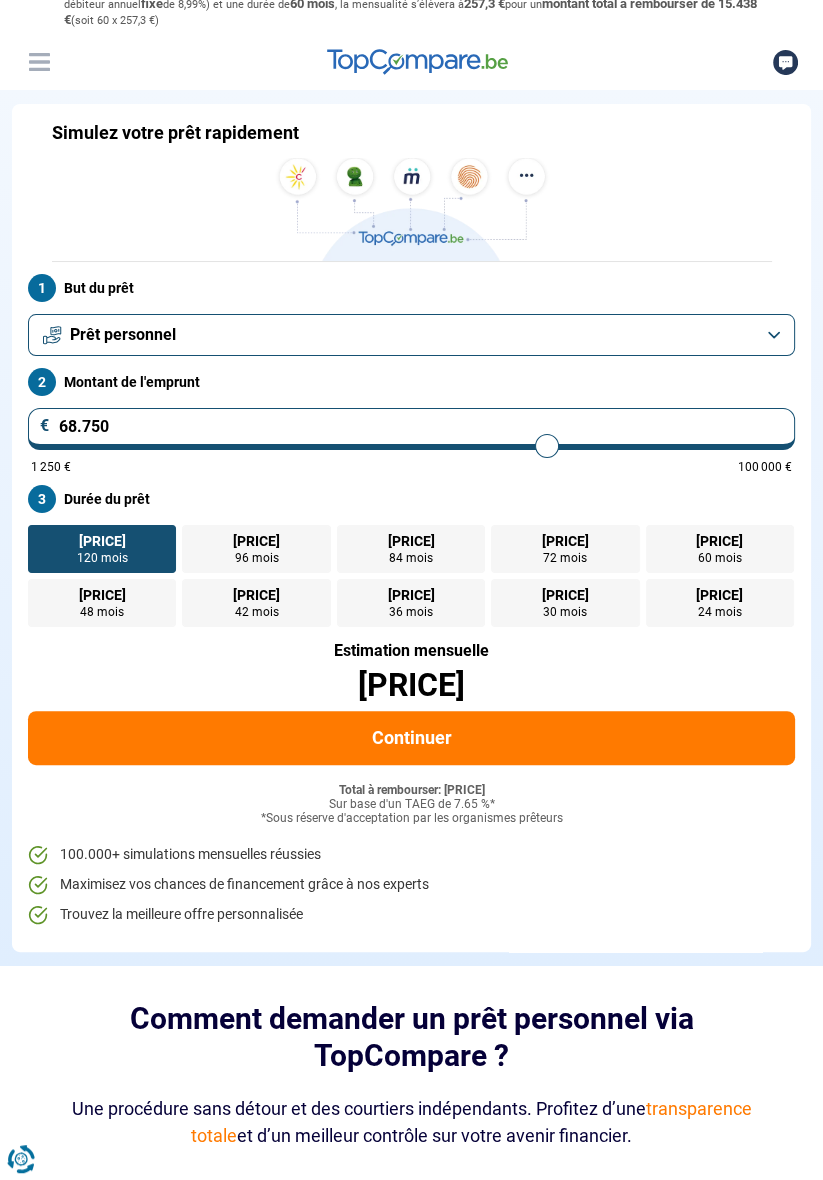 scroll, scrollTop: 0, scrollLeft: 0, axis: both 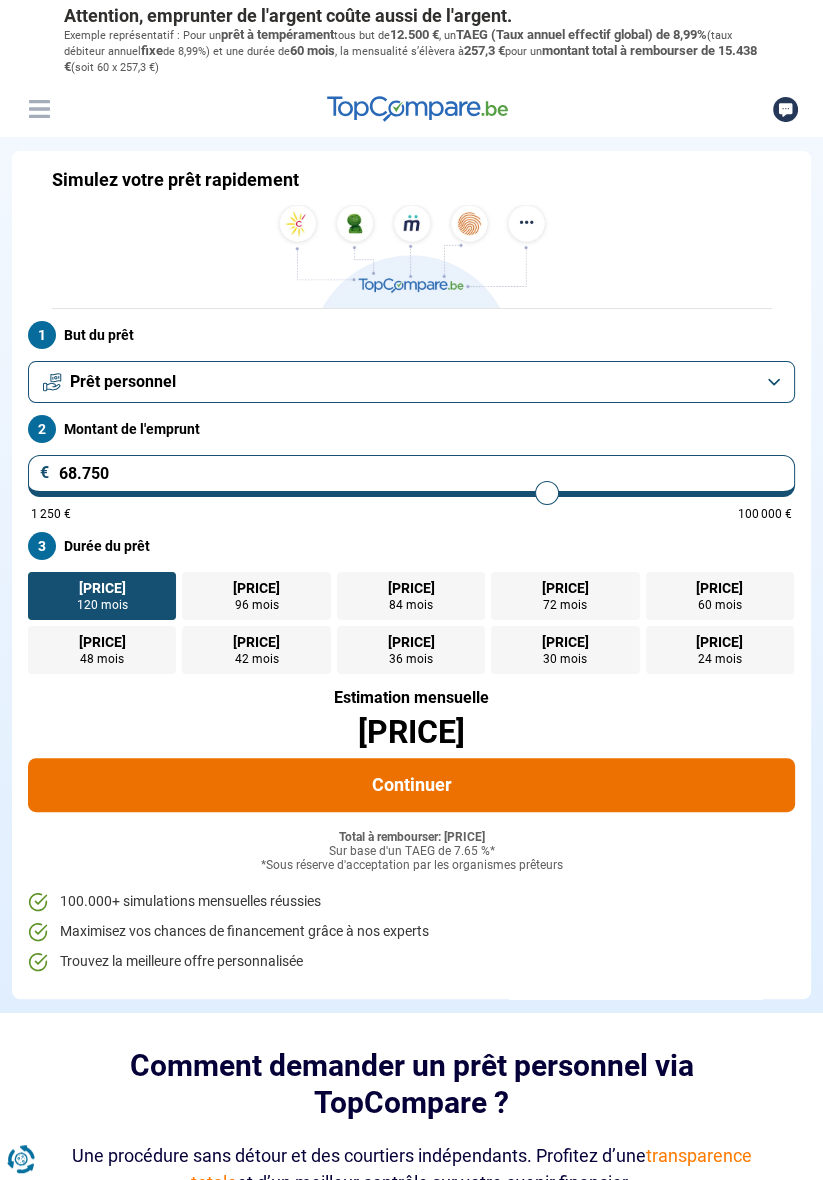 click on "Continuer" at bounding box center [411, 785] 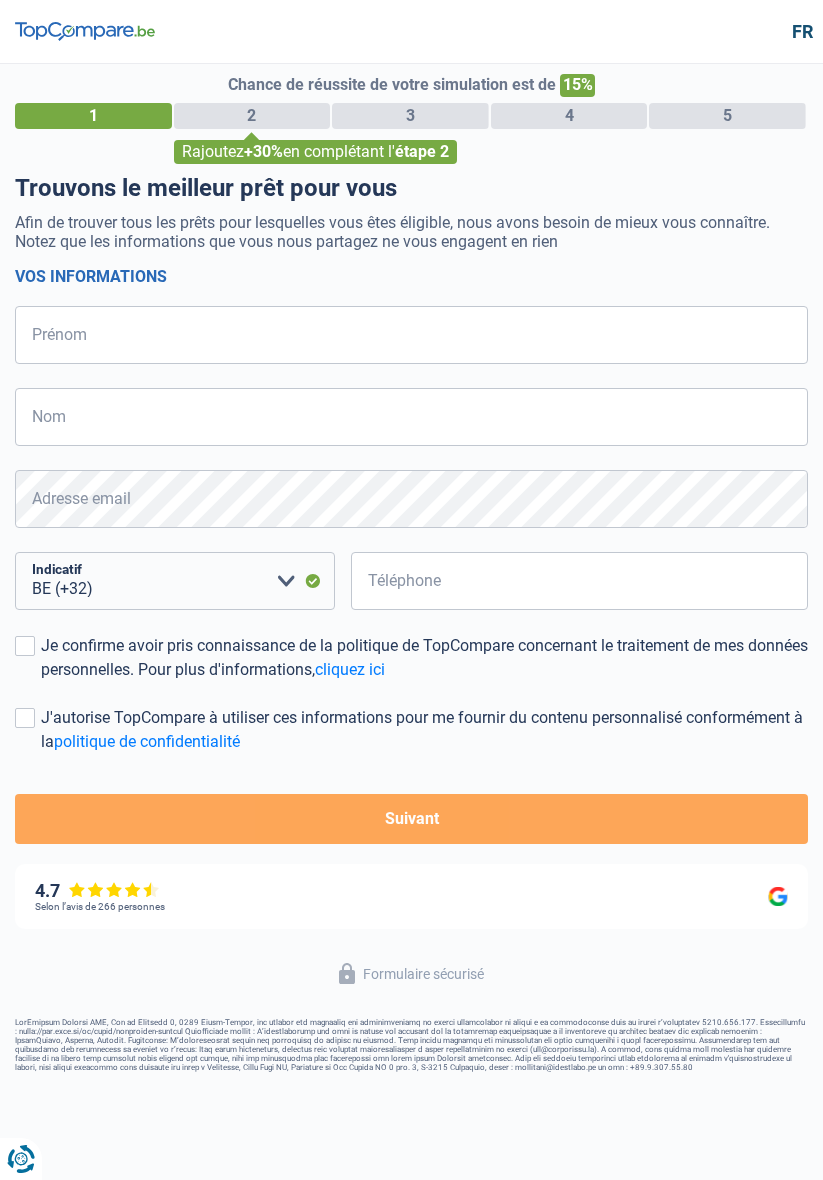 select on "32" 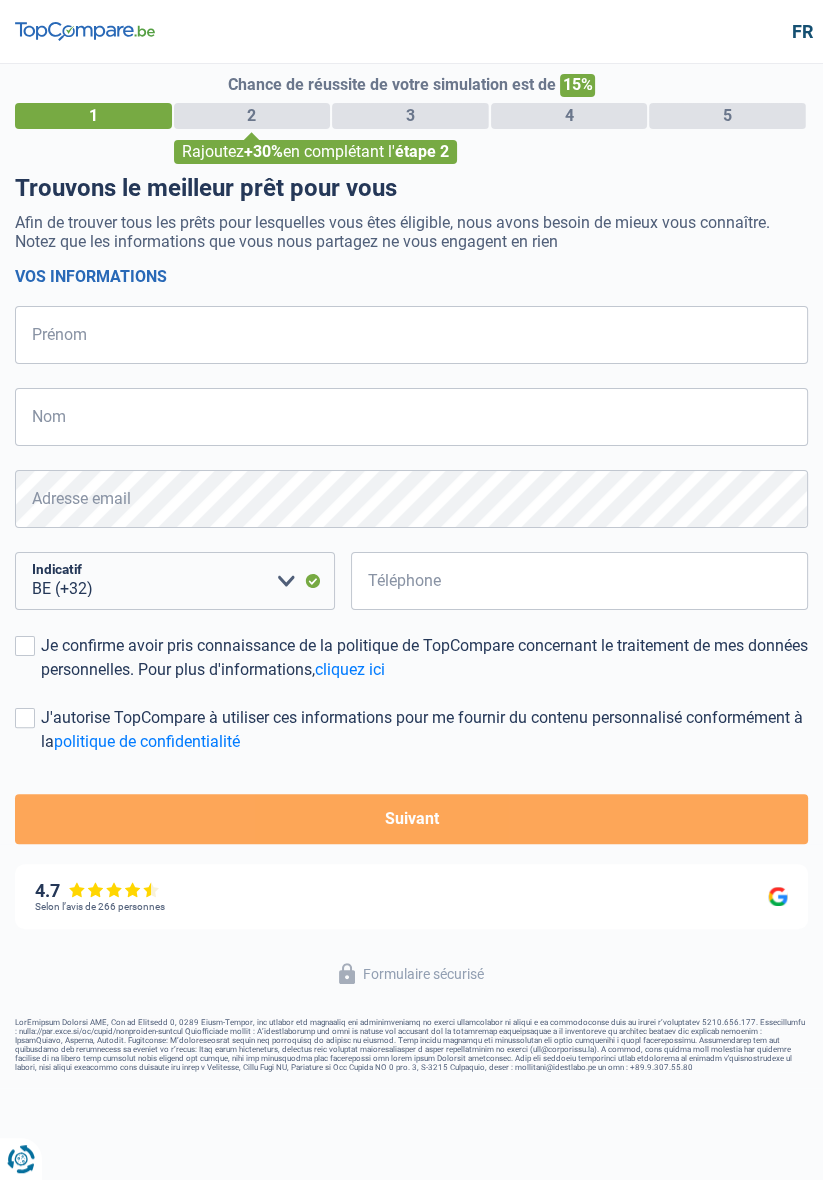 scroll, scrollTop: 0, scrollLeft: 0, axis: both 